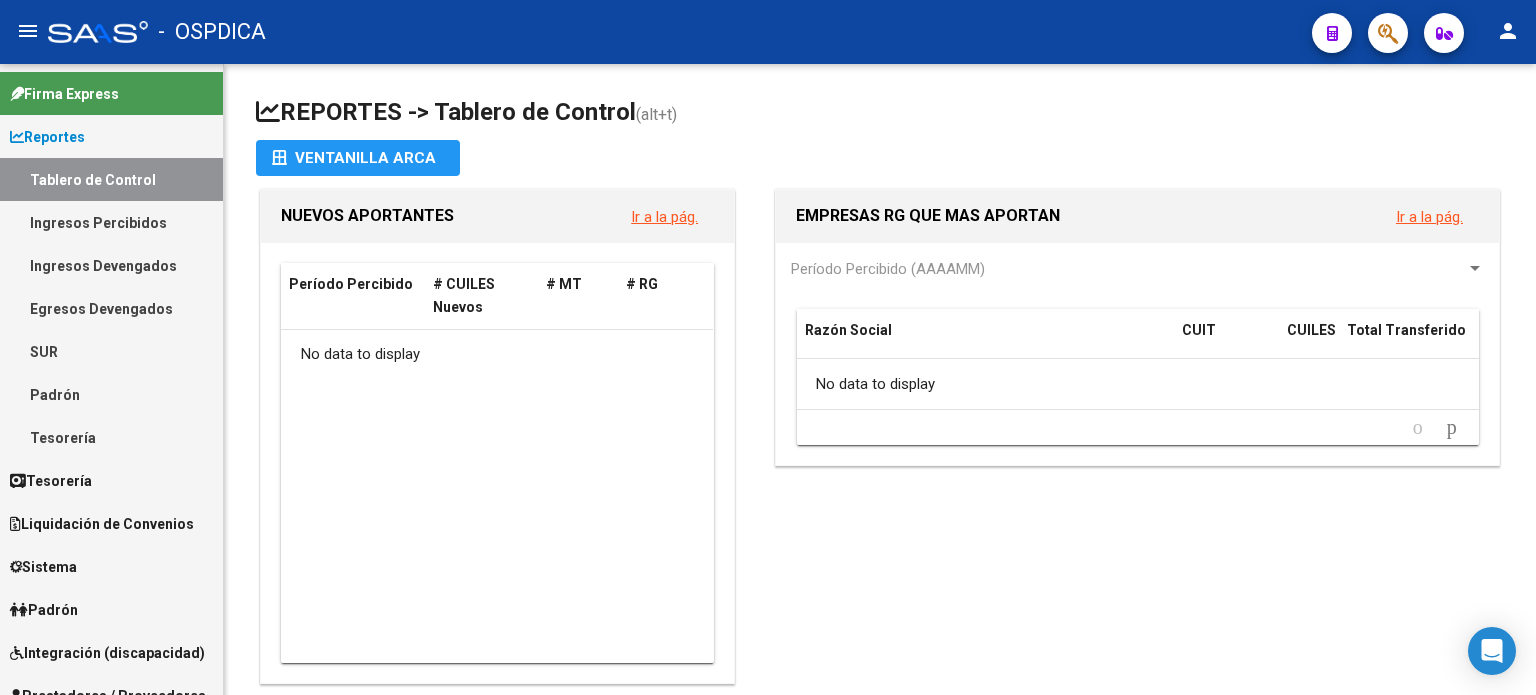 scroll, scrollTop: 0, scrollLeft: 0, axis: both 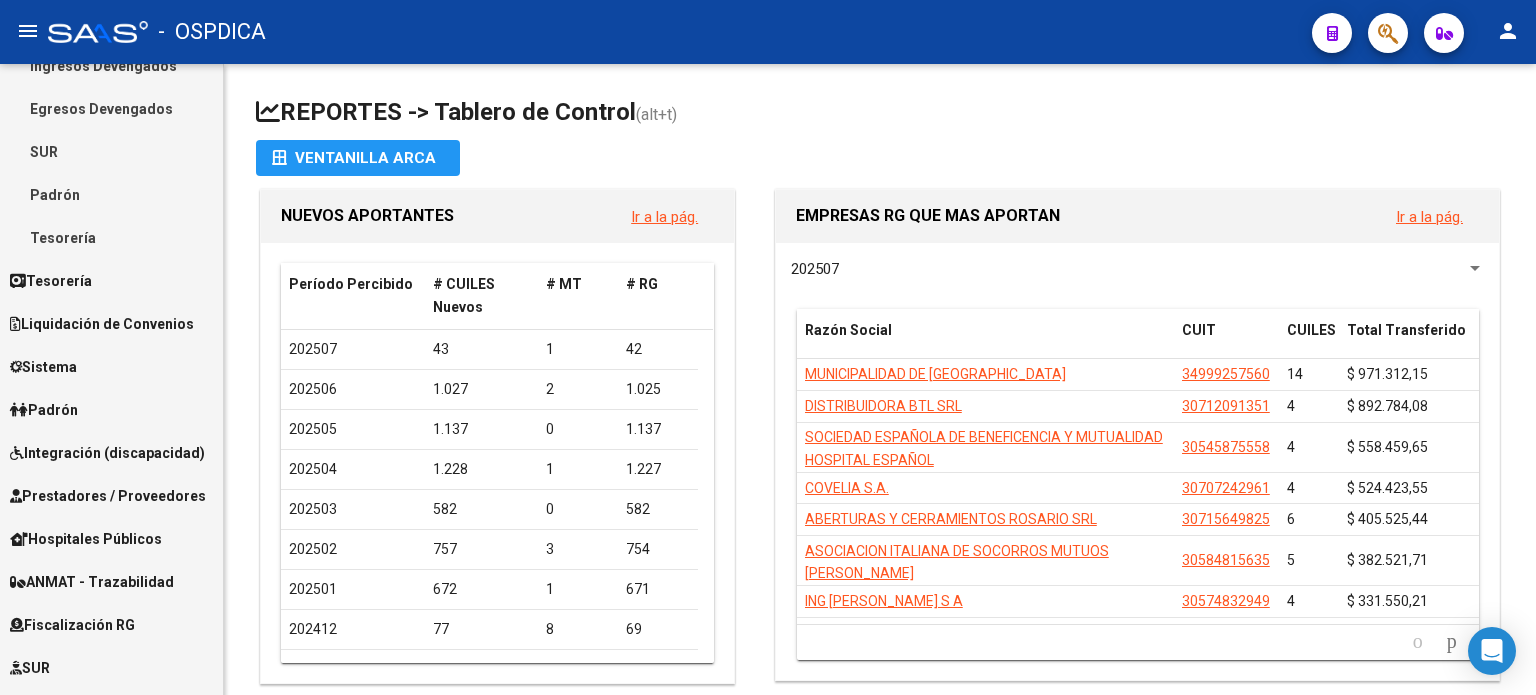 click on "Prestadores / Proveedores" at bounding box center [108, 496] 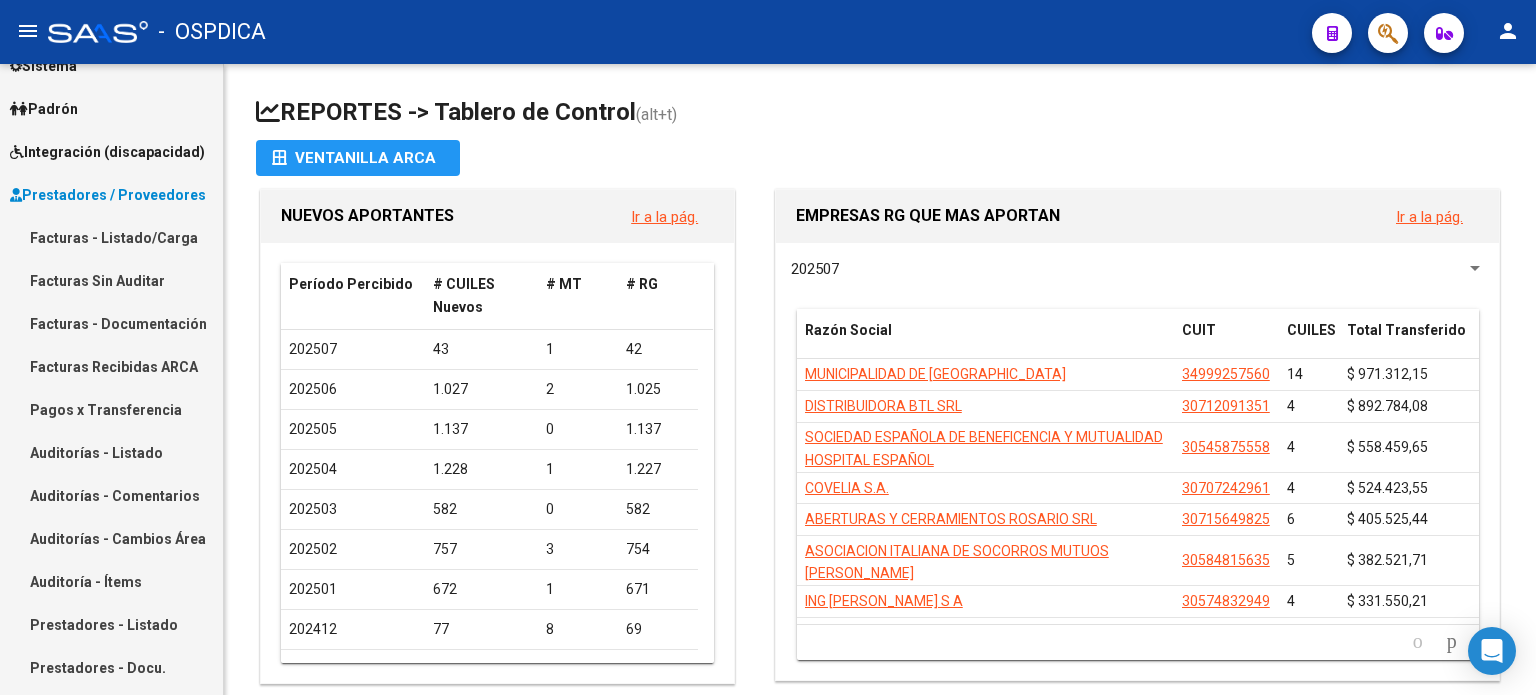 click on "Facturas - Listado/Carga" at bounding box center (111, 237) 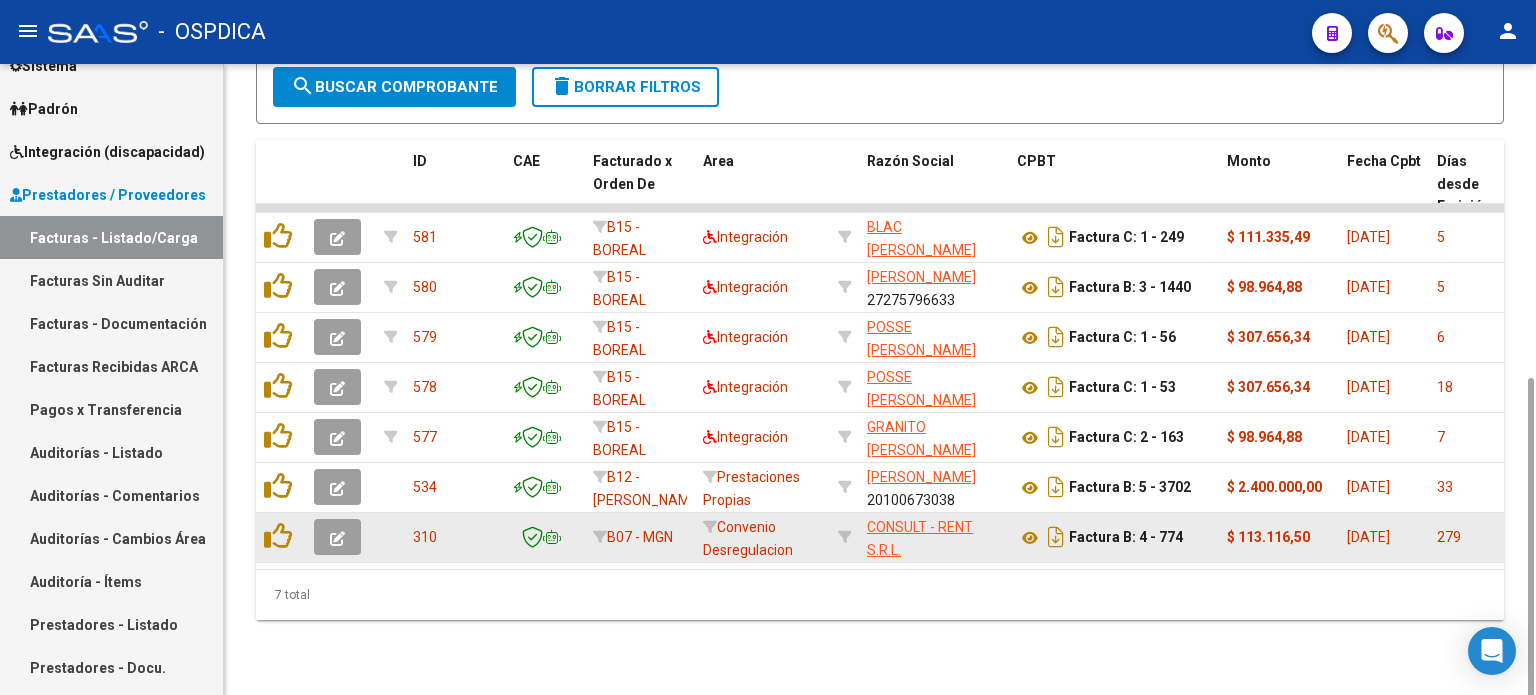 scroll, scrollTop: 619, scrollLeft: 0, axis: vertical 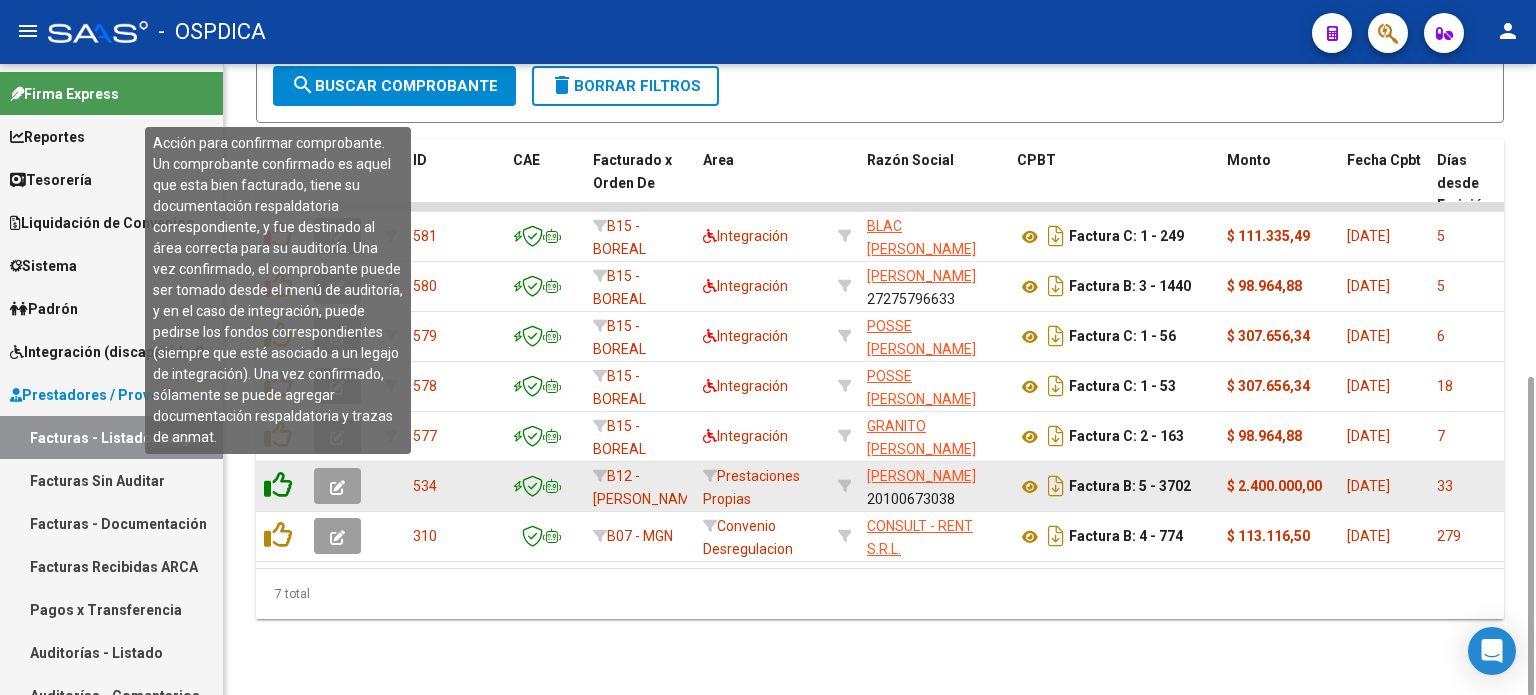 click 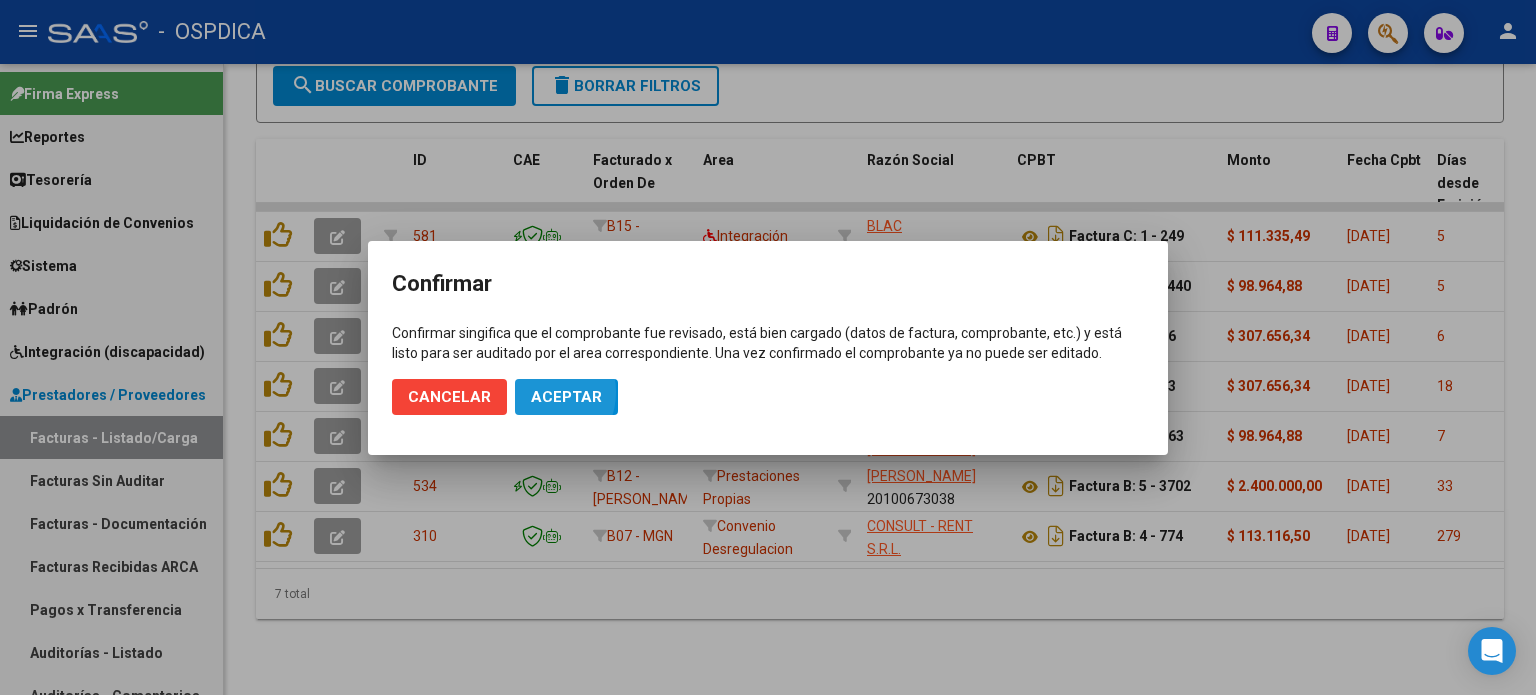 click on "Aceptar" 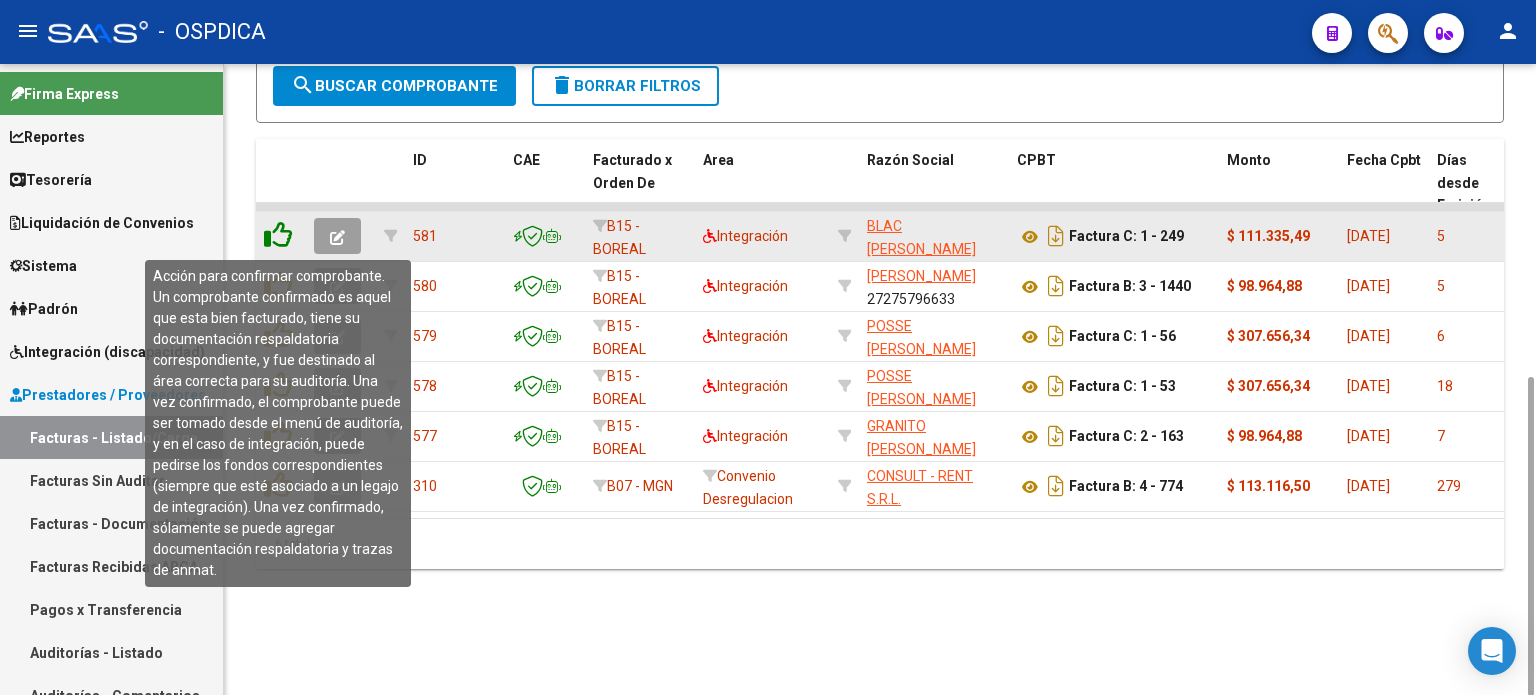 click 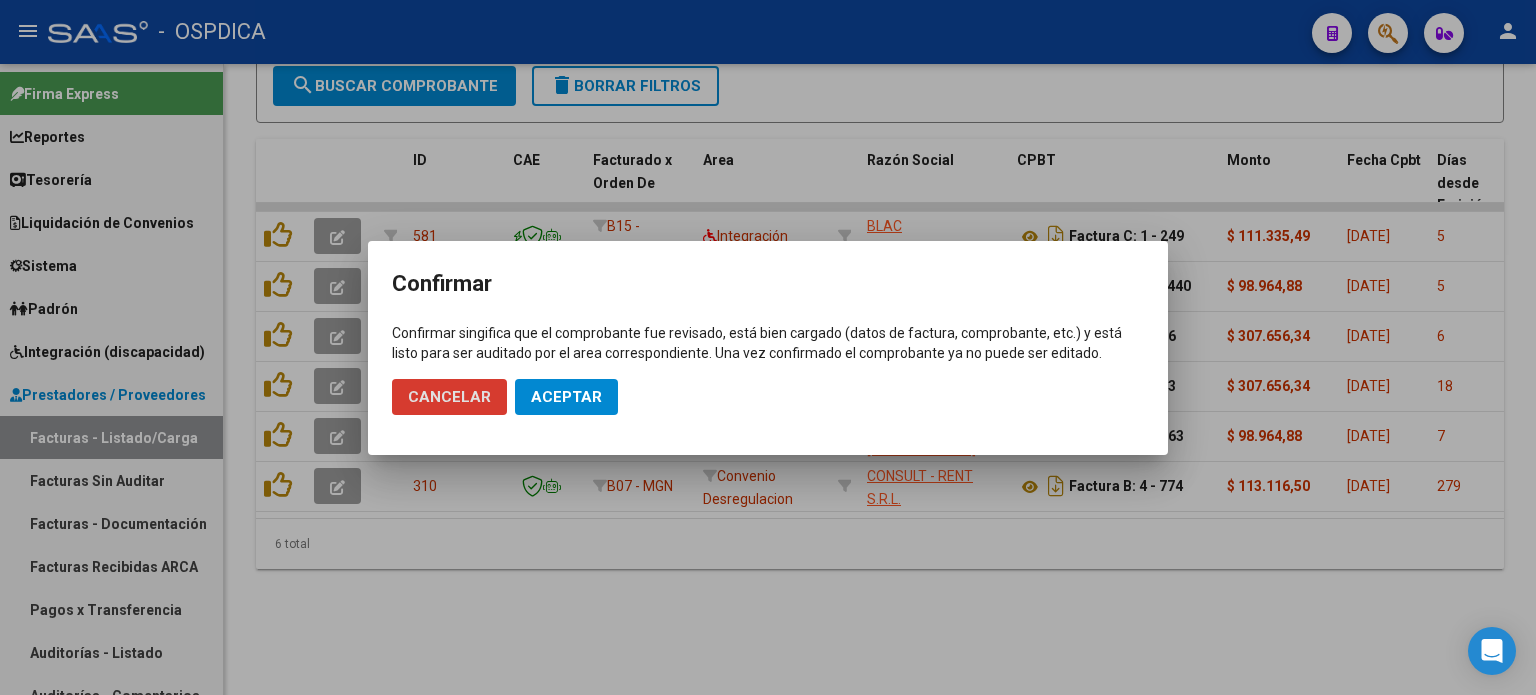 drag, startPoint x: 547, startPoint y: 396, endPoint x: 533, endPoint y: 391, distance: 14.866069 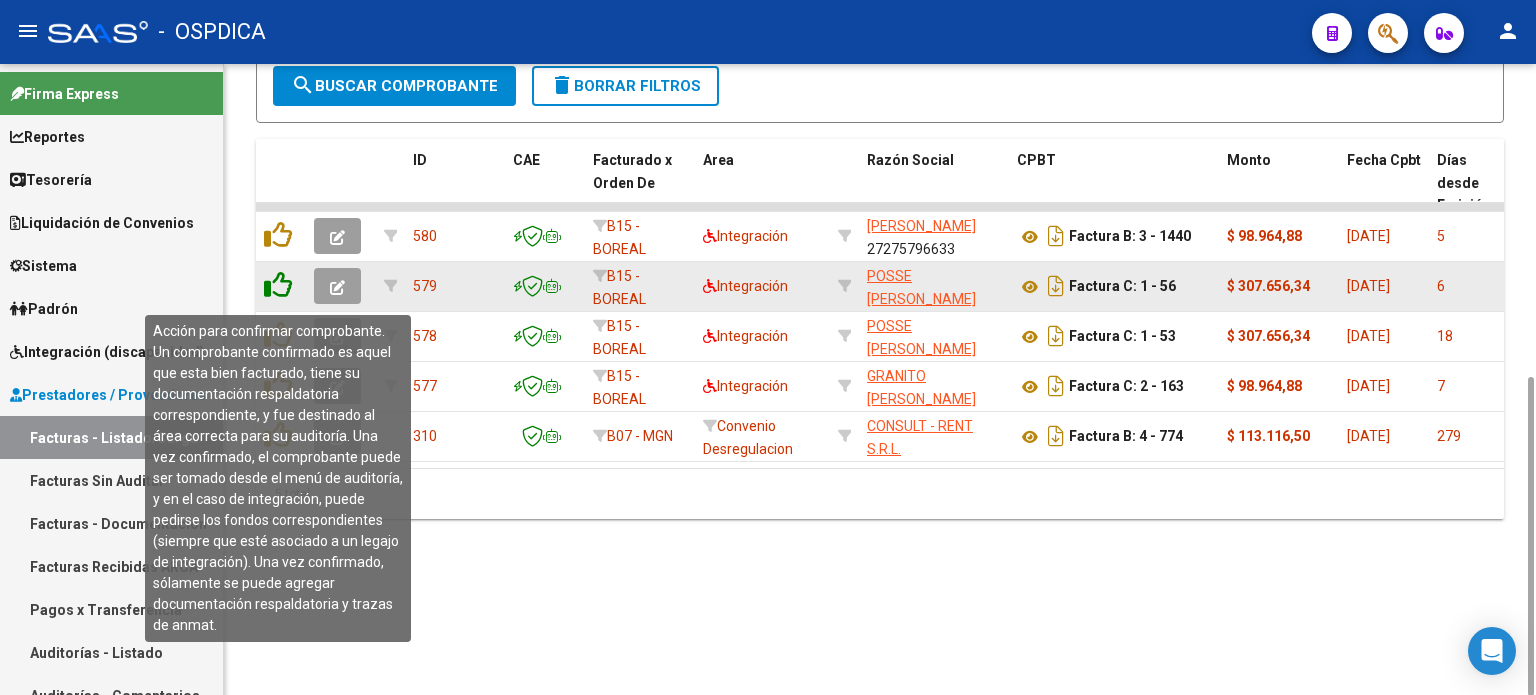 click 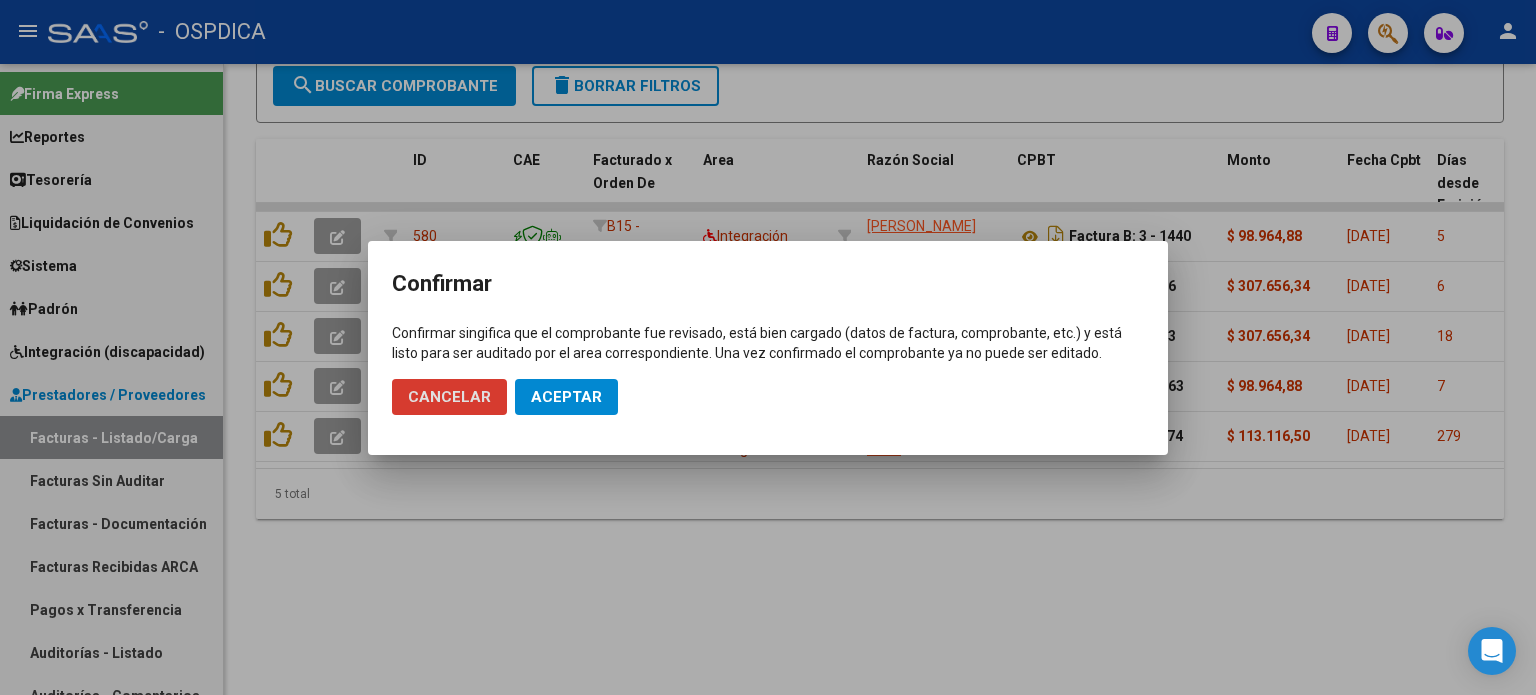 click on "Aceptar" 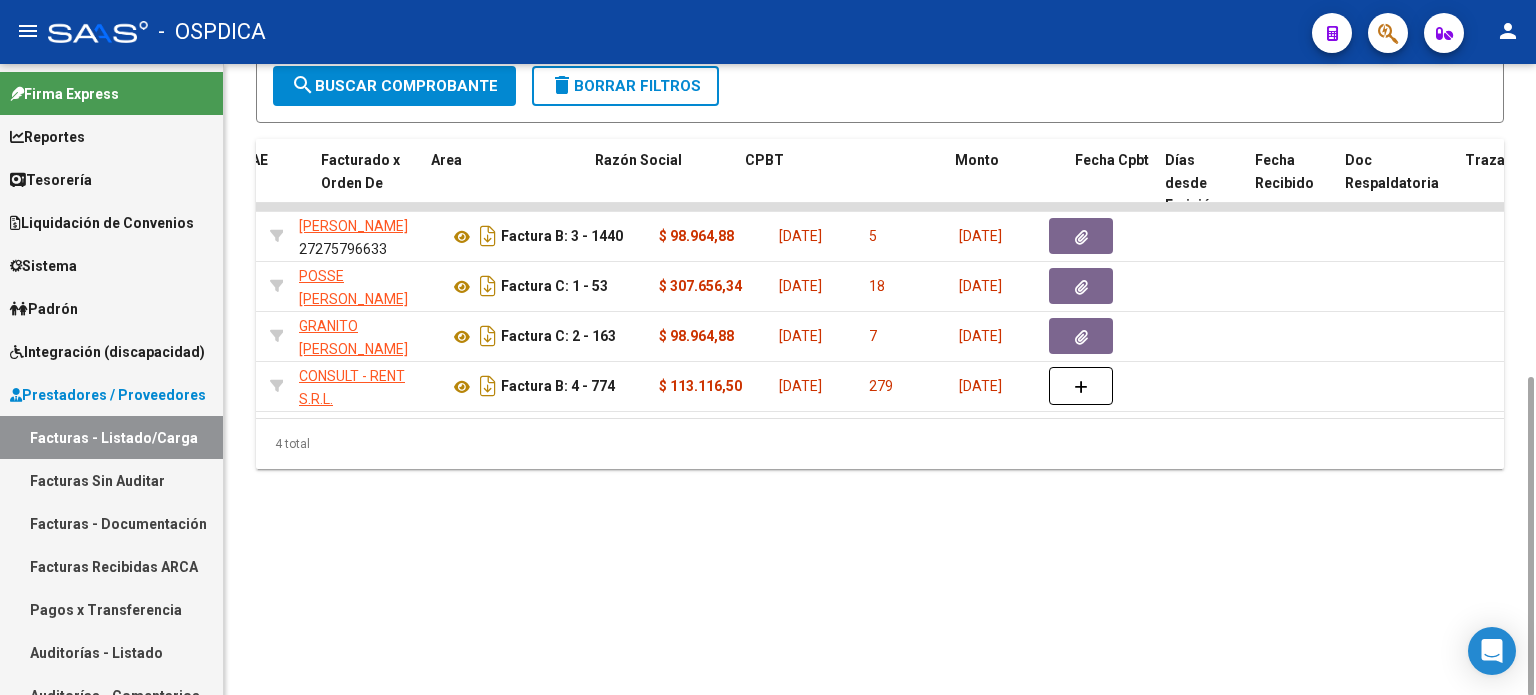 scroll, scrollTop: 0, scrollLeft: 0, axis: both 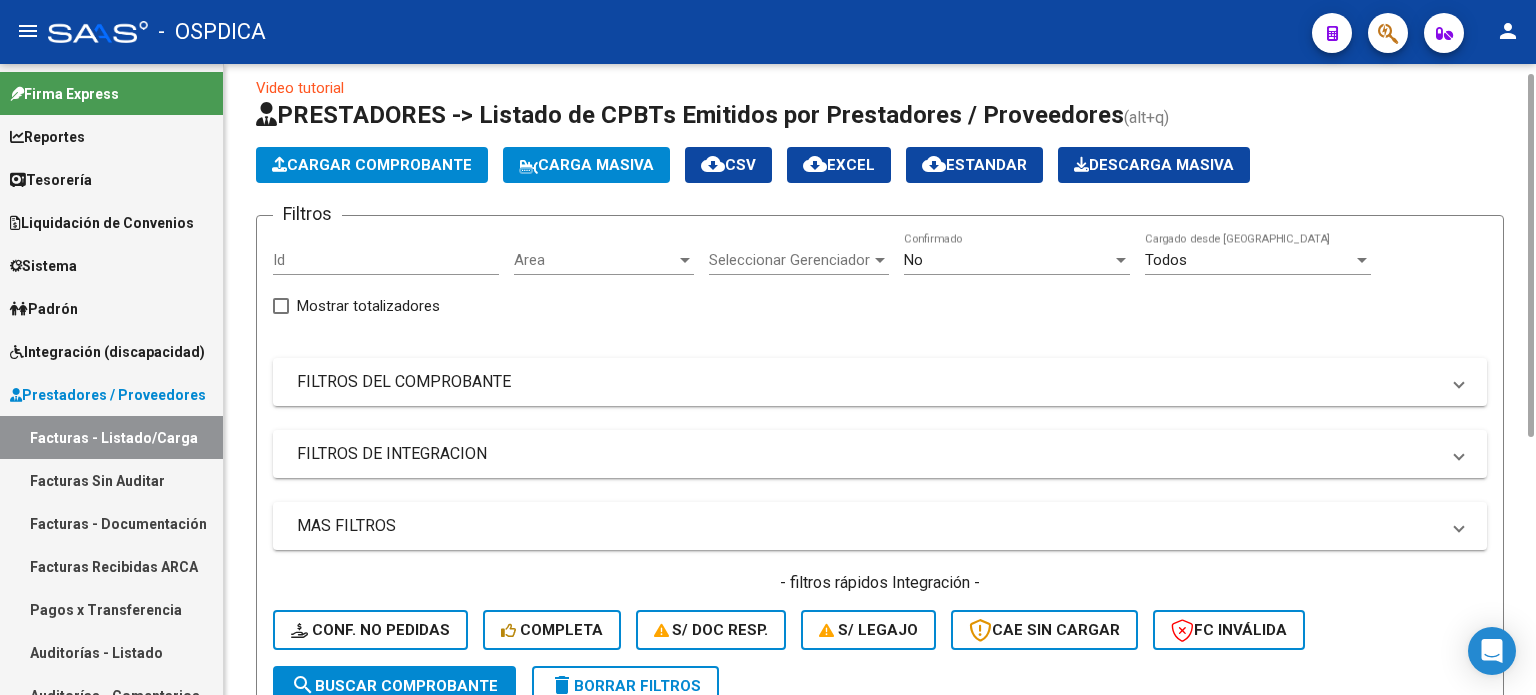 click on "No" at bounding box center (1008, 260) 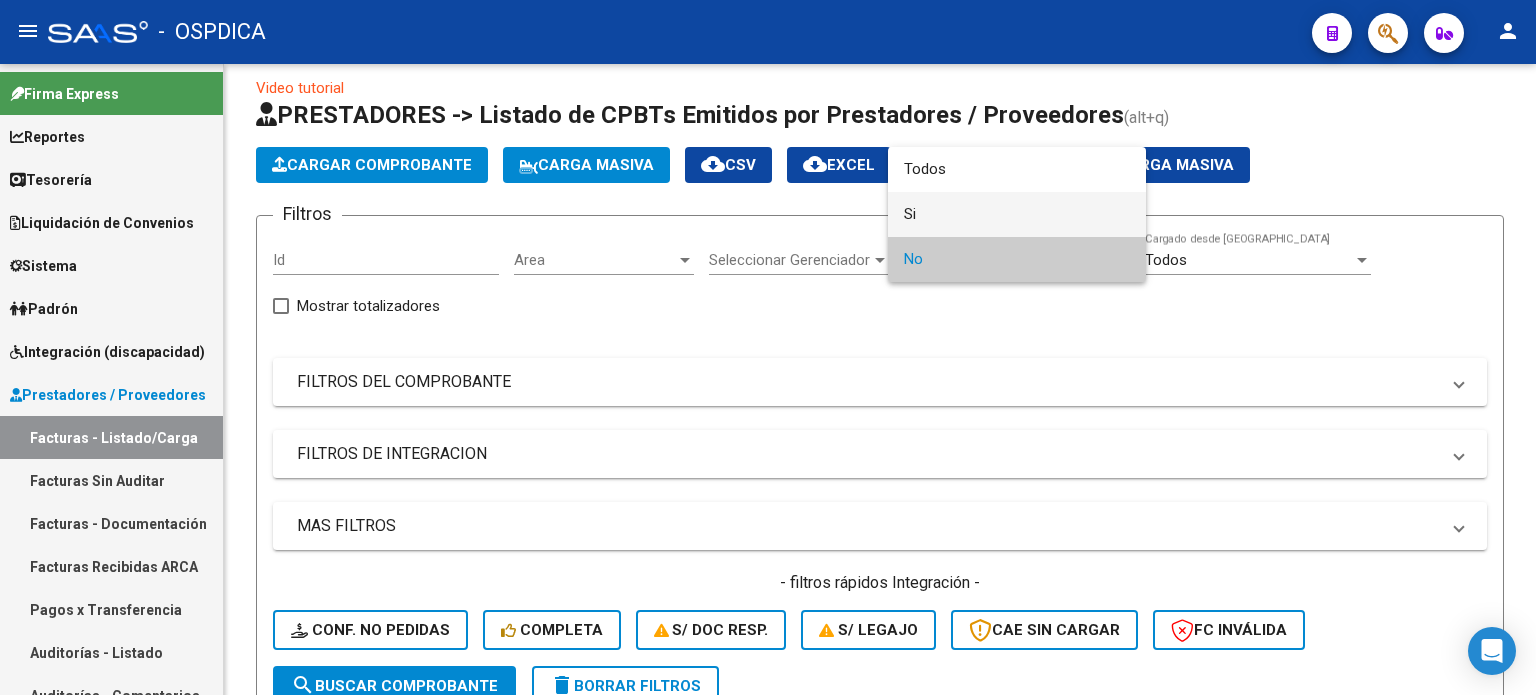 click on "Si" at bounding box center (1017, 214) 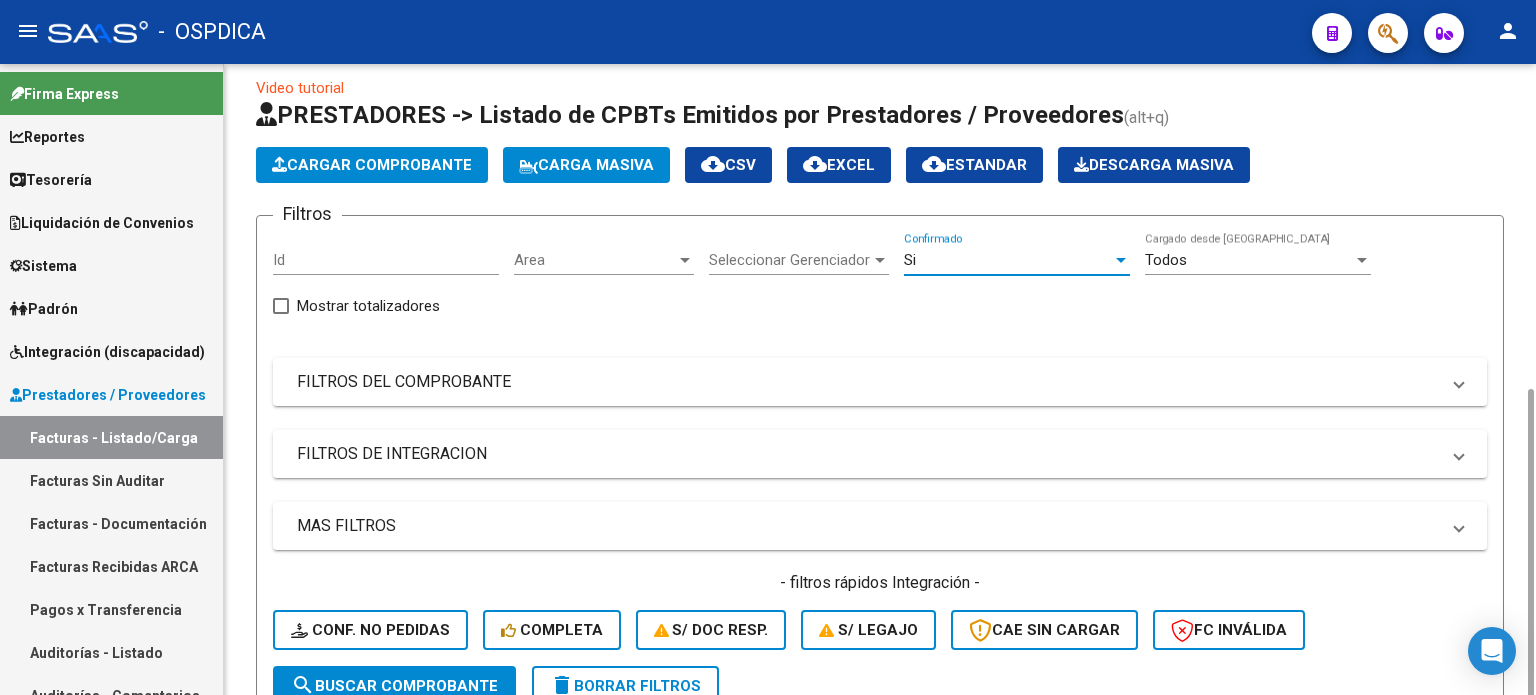 scroll, scrollTop: 219, scrollLeft: 0, axis: vertical 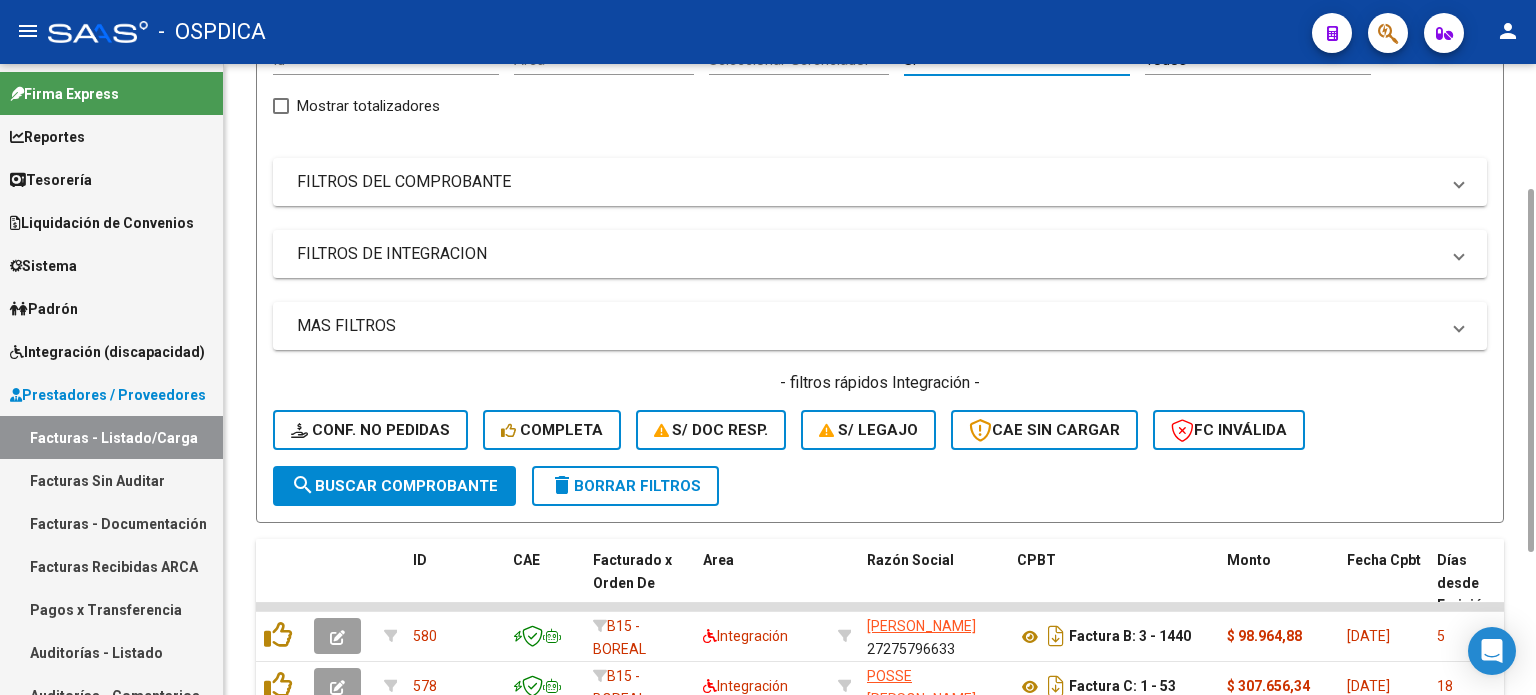 click on "search  Buscar Comprobante" 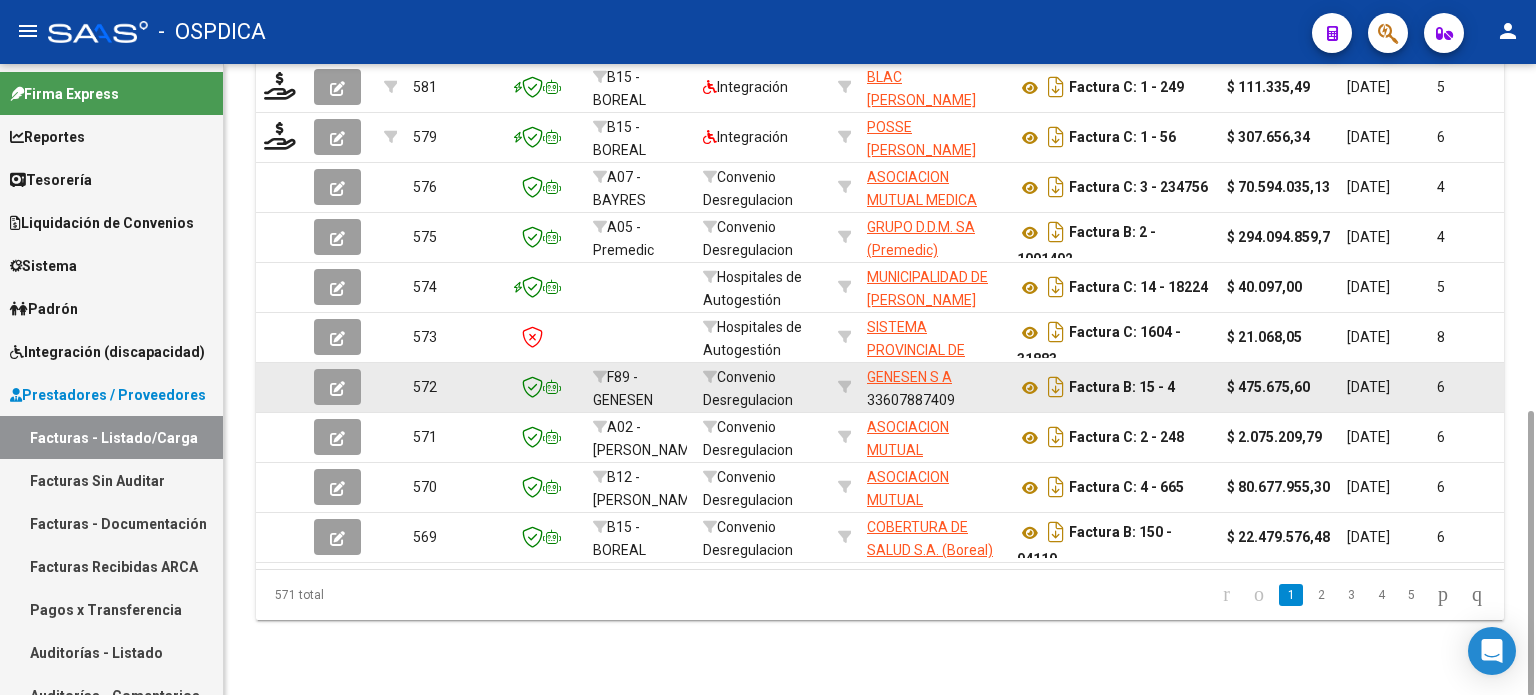 scroll, scrollTop: 568, scrollLeft: 0, axis: vertical 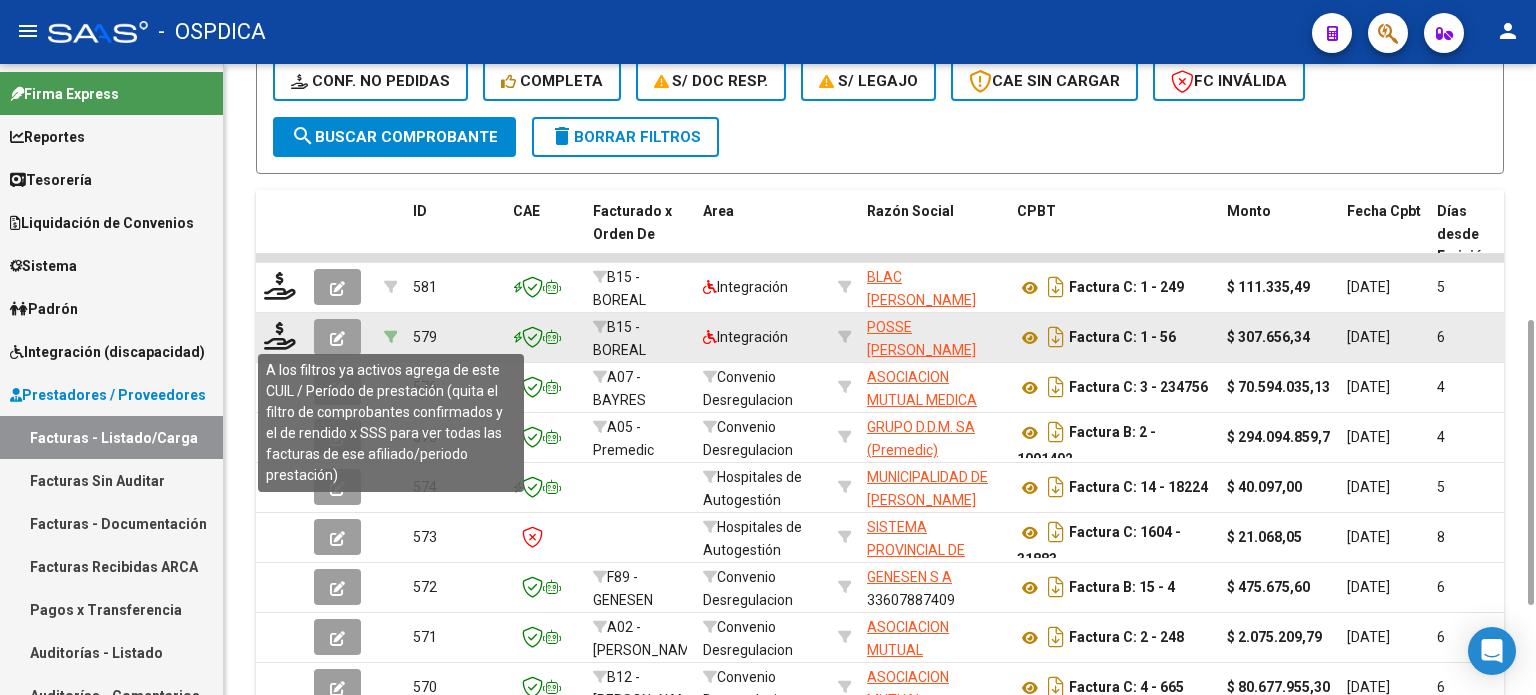 click 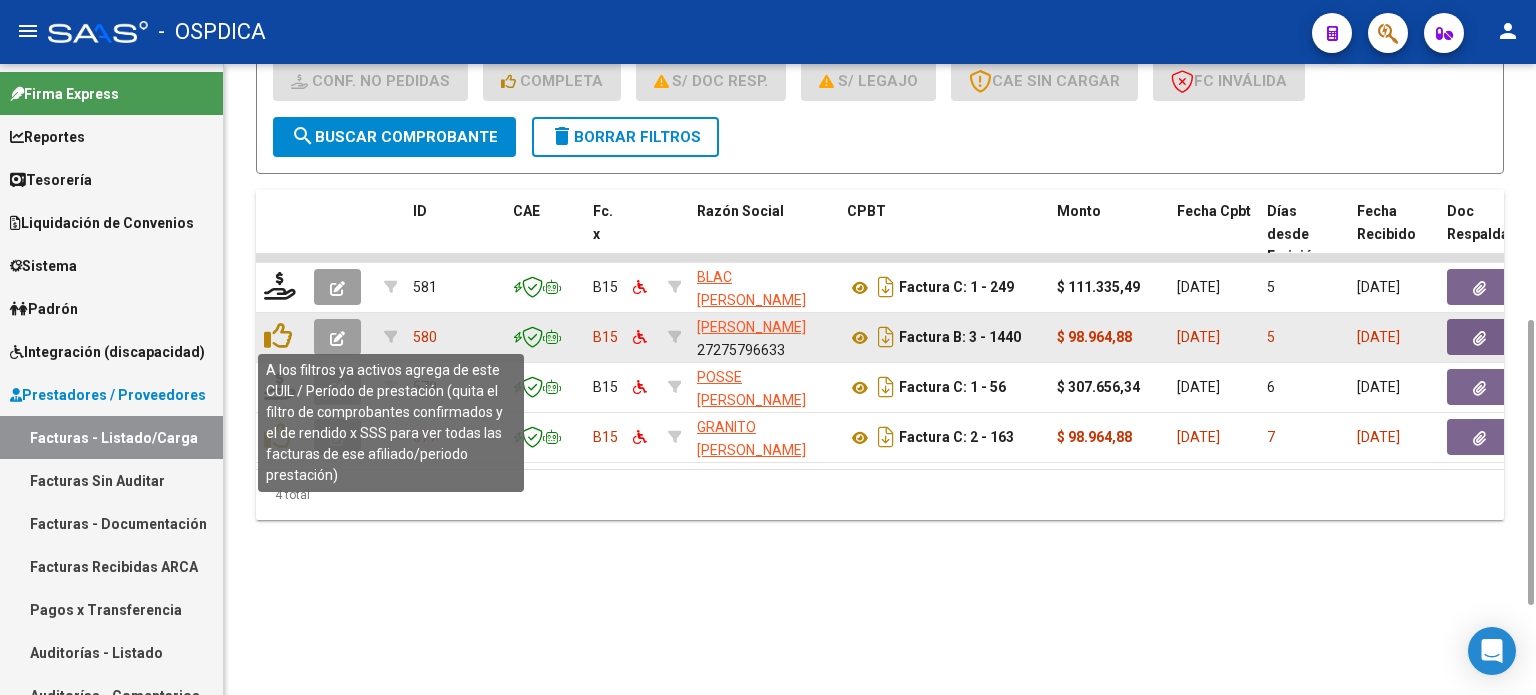 click 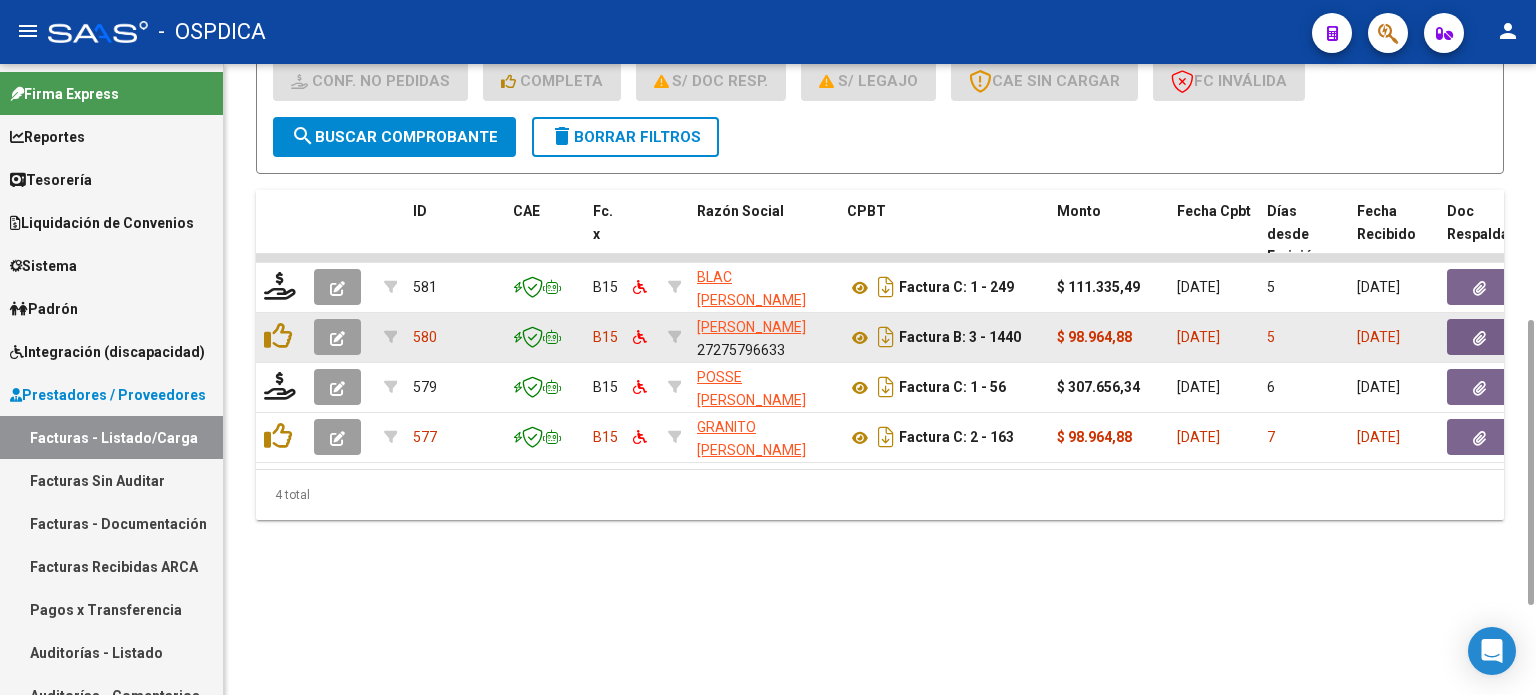 click on "Facturas - Listado/Carga" at bounding box center [111, 437] 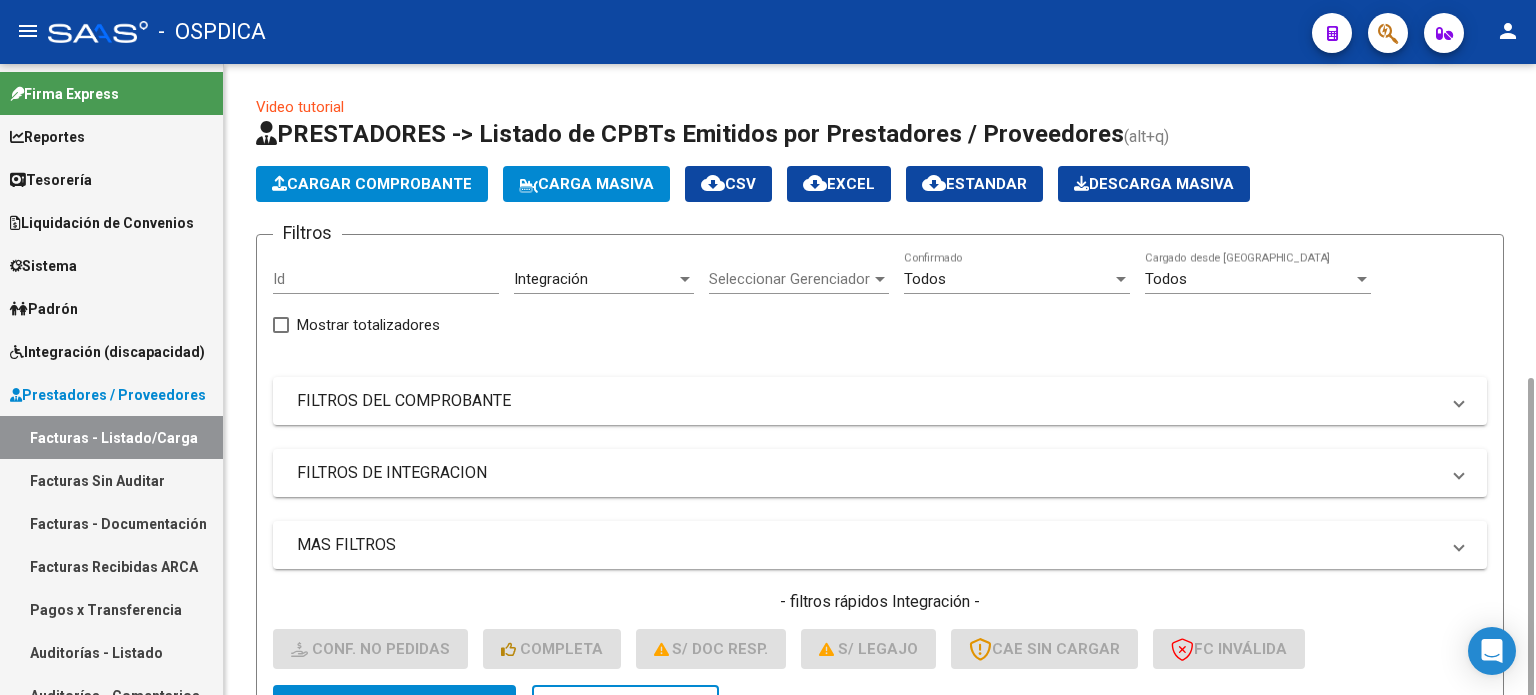 scroll, scrollTop: 0, scrollLeft: 0, axis: both 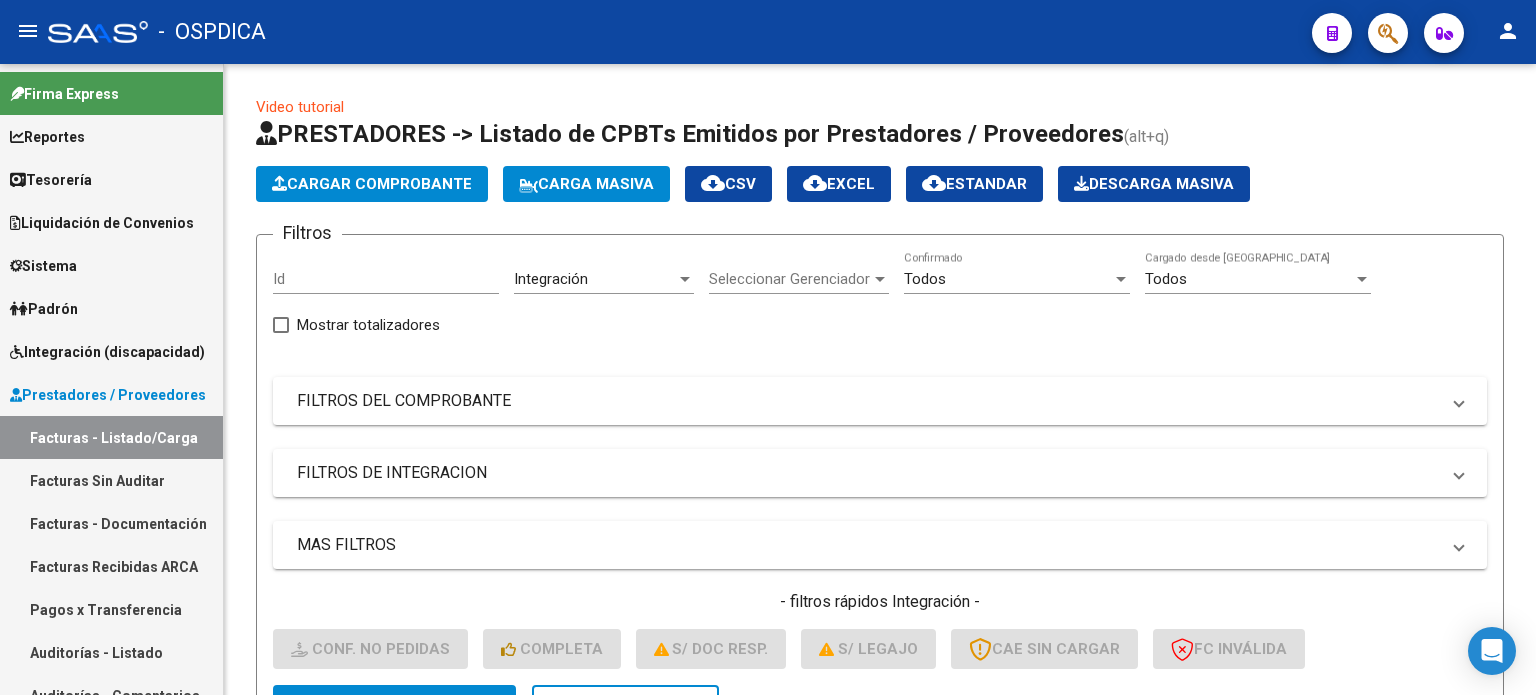 click on "Facturas Sin Auditar" at bounding box center (111, 480) 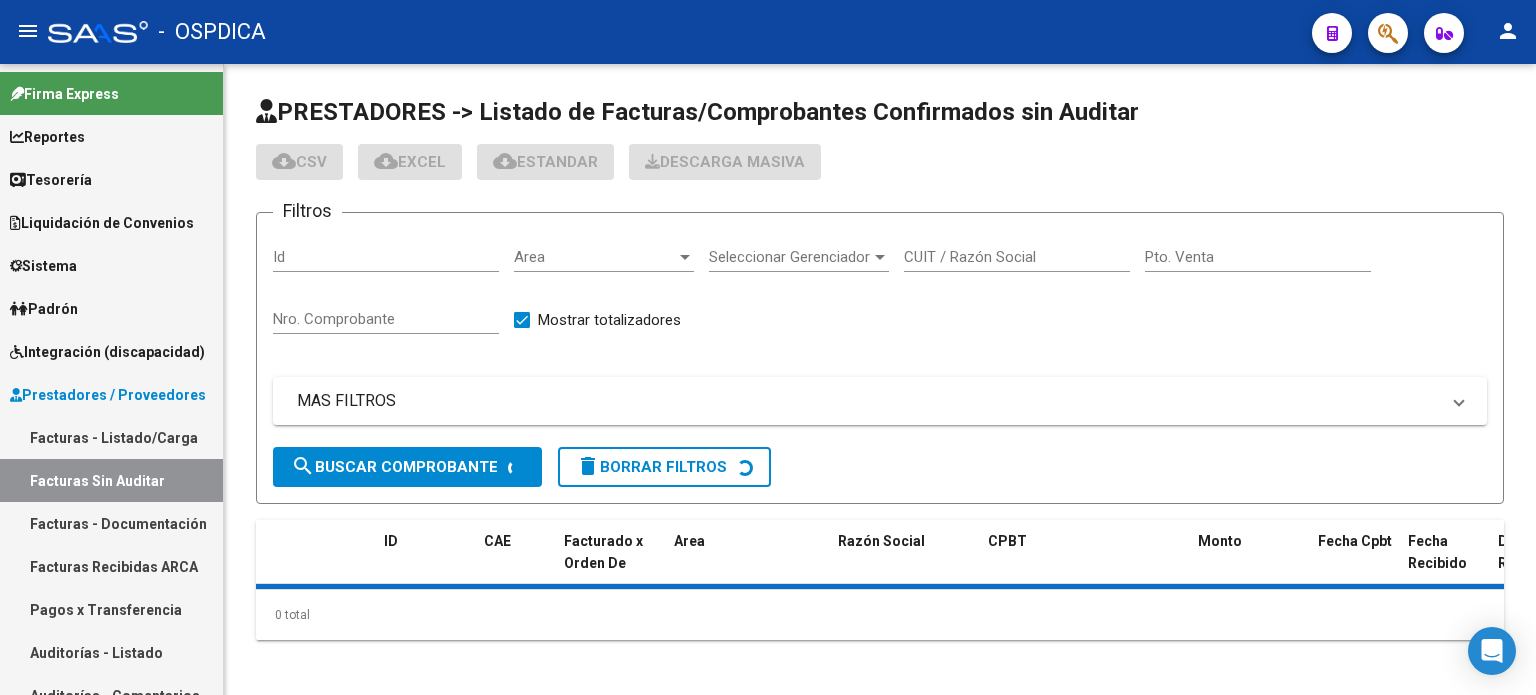 click on "Facturas - Listado/Carga" at bounding box center [111, 437] 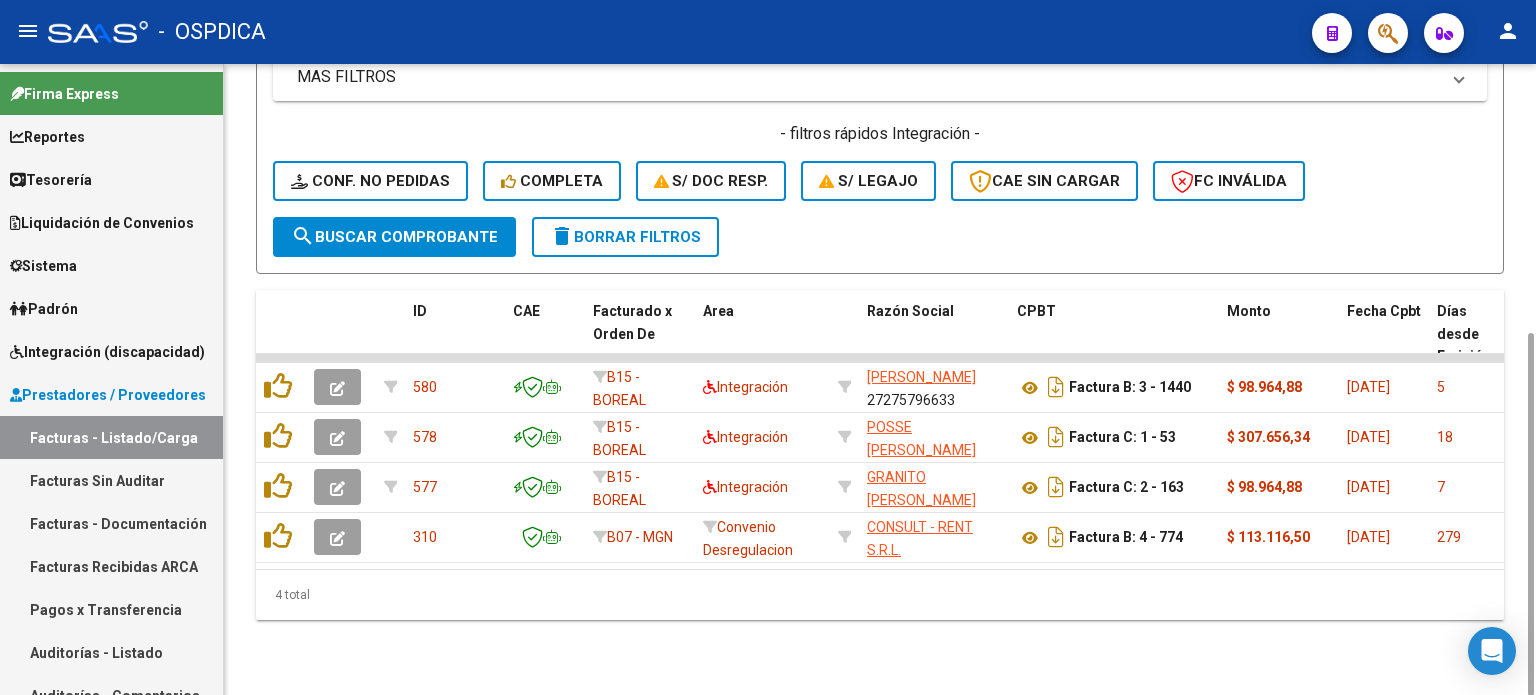 scroll, scrollTop: 0, scrollLeft: 0, axis: both 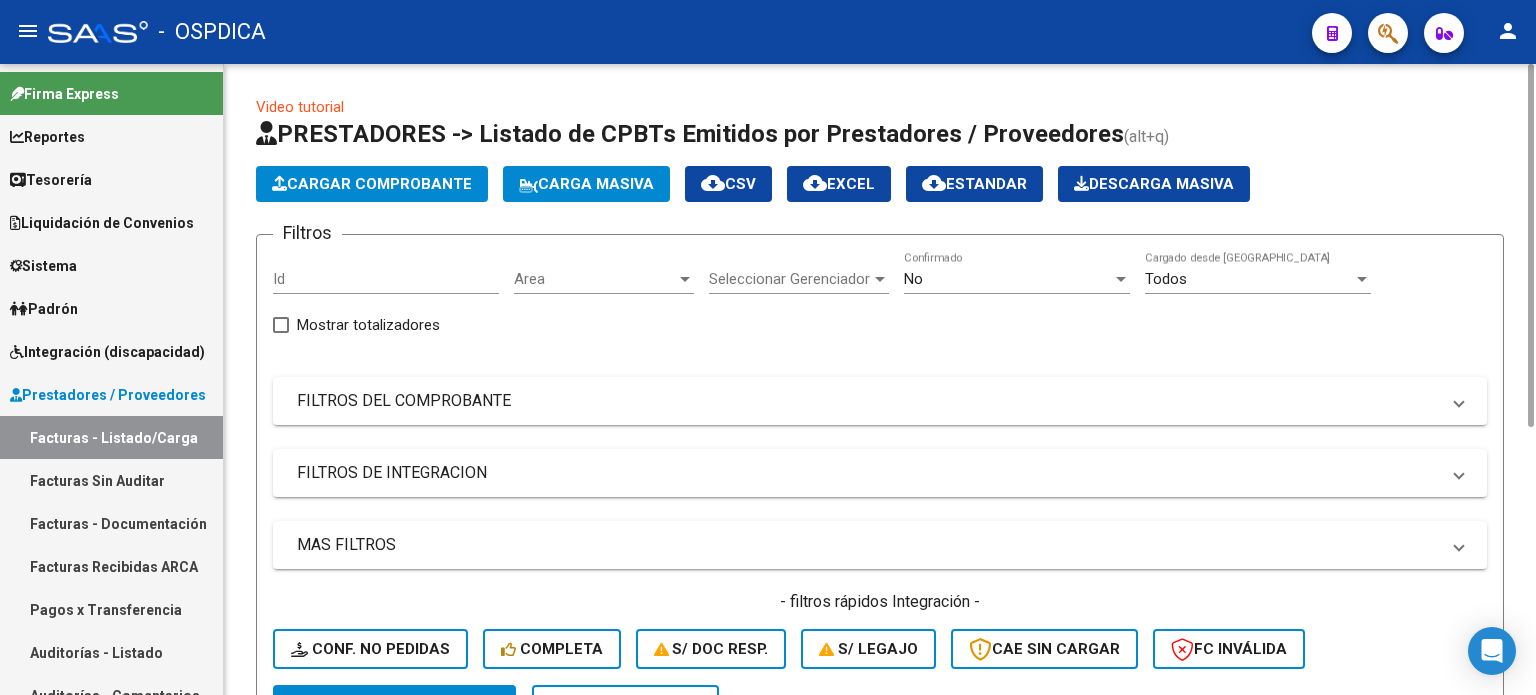 click on "No  Confirmado" 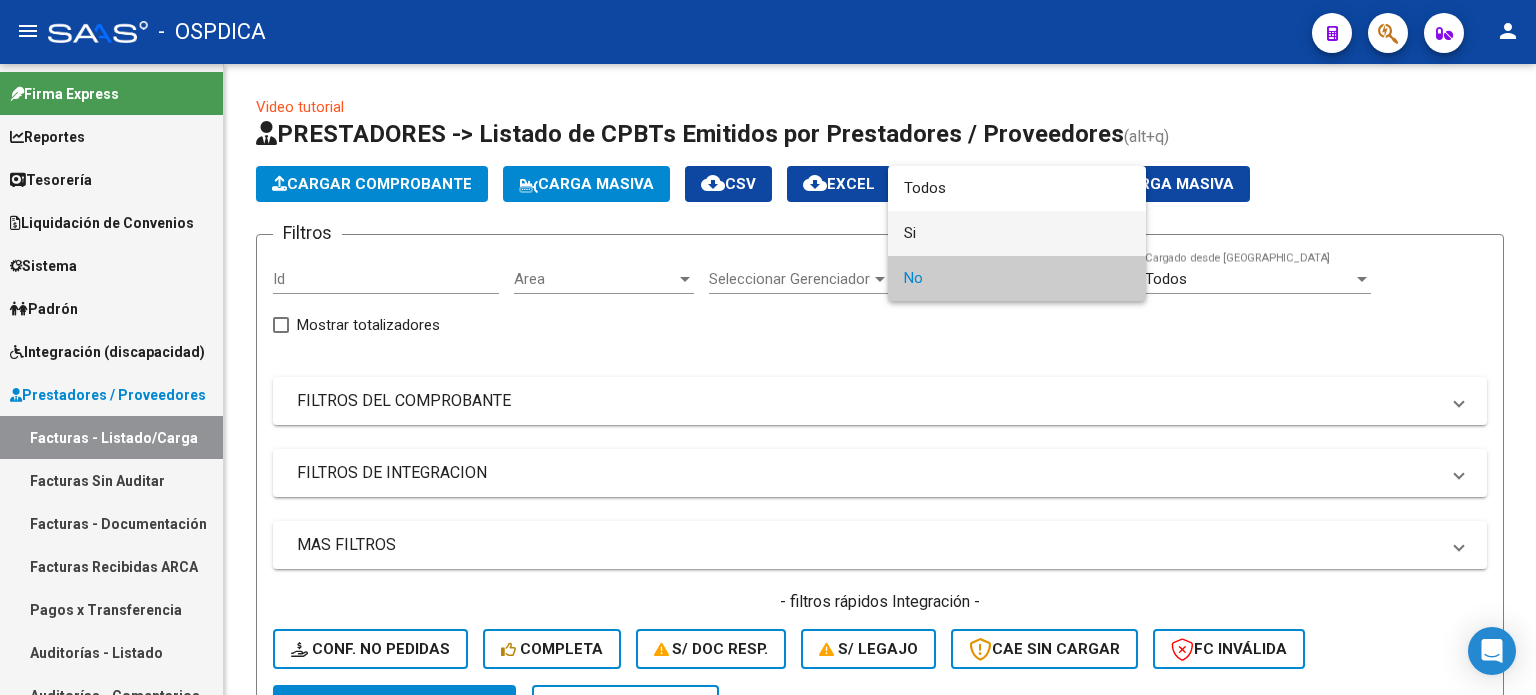 drag, startPoint x: 910, startPoint y: 227, endPoint x: 764, endPoint y: 261, distance: 149.90663 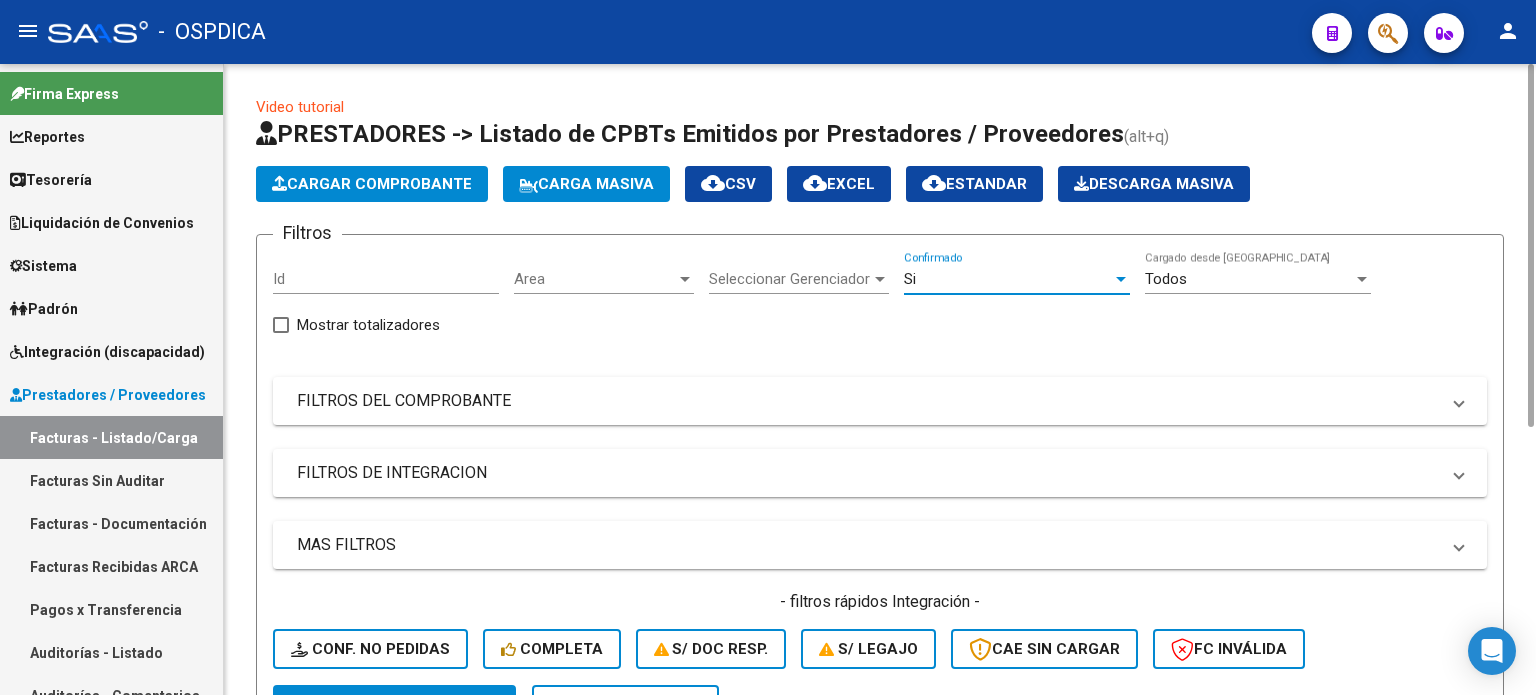scroll, scrollTop: 200, scrollLeft: 0, axis: vertical 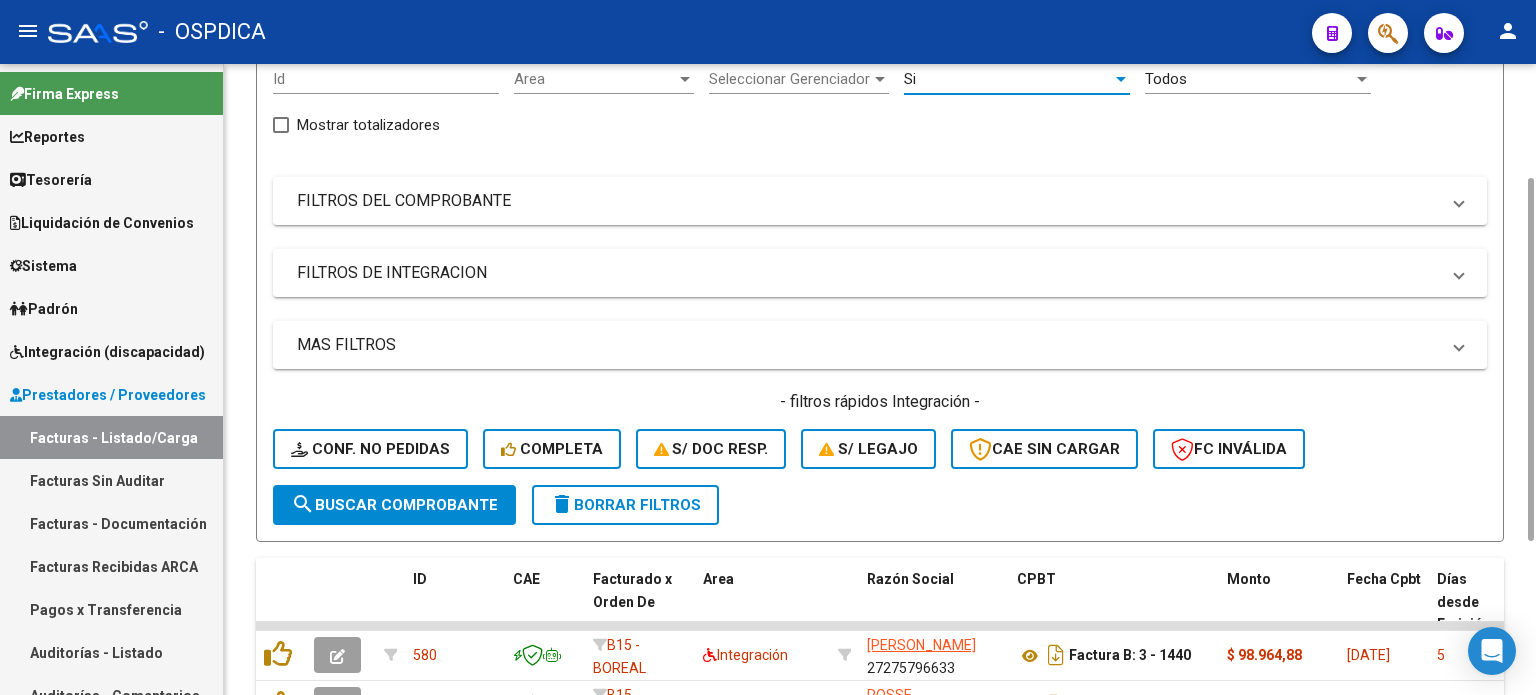 click on "search  Buscar Comprobante" 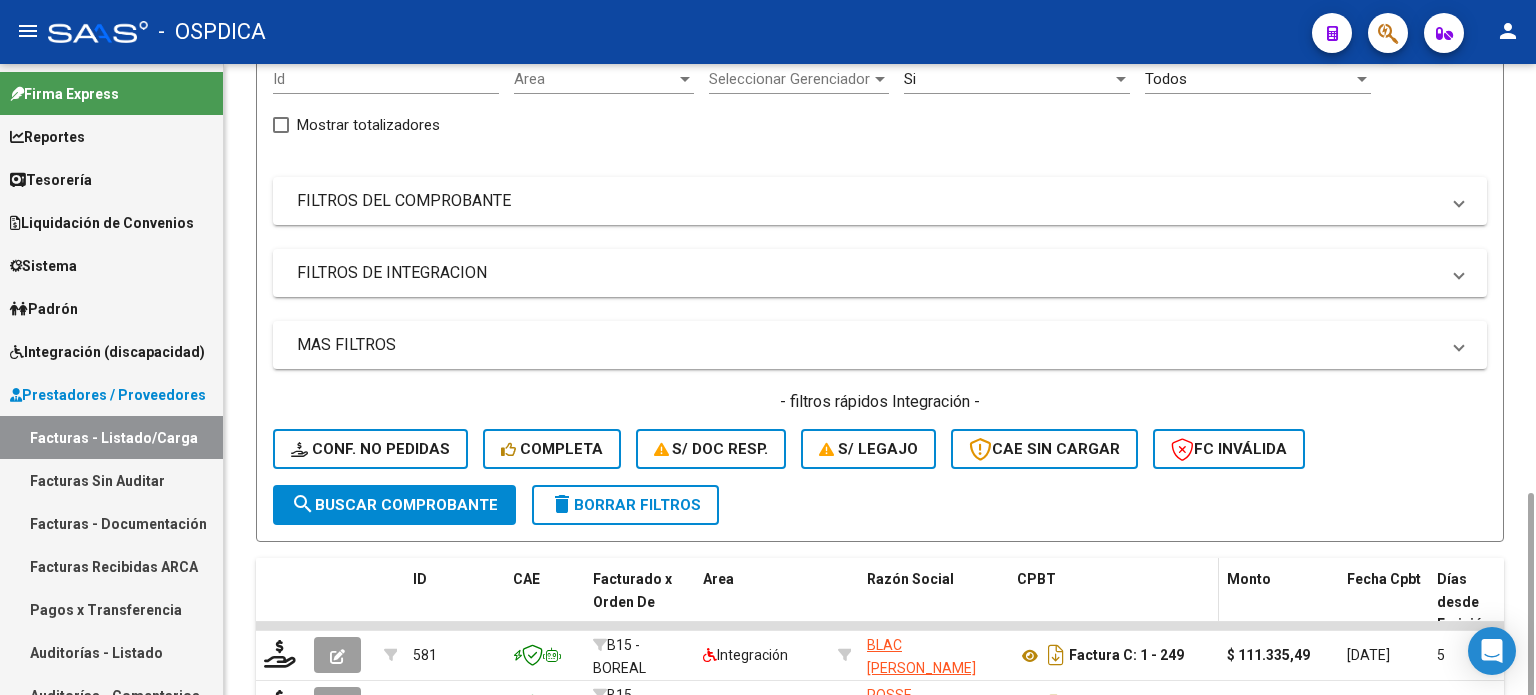 scroll, scrollTop: 400, scrollLeft: 0, axis: vertical 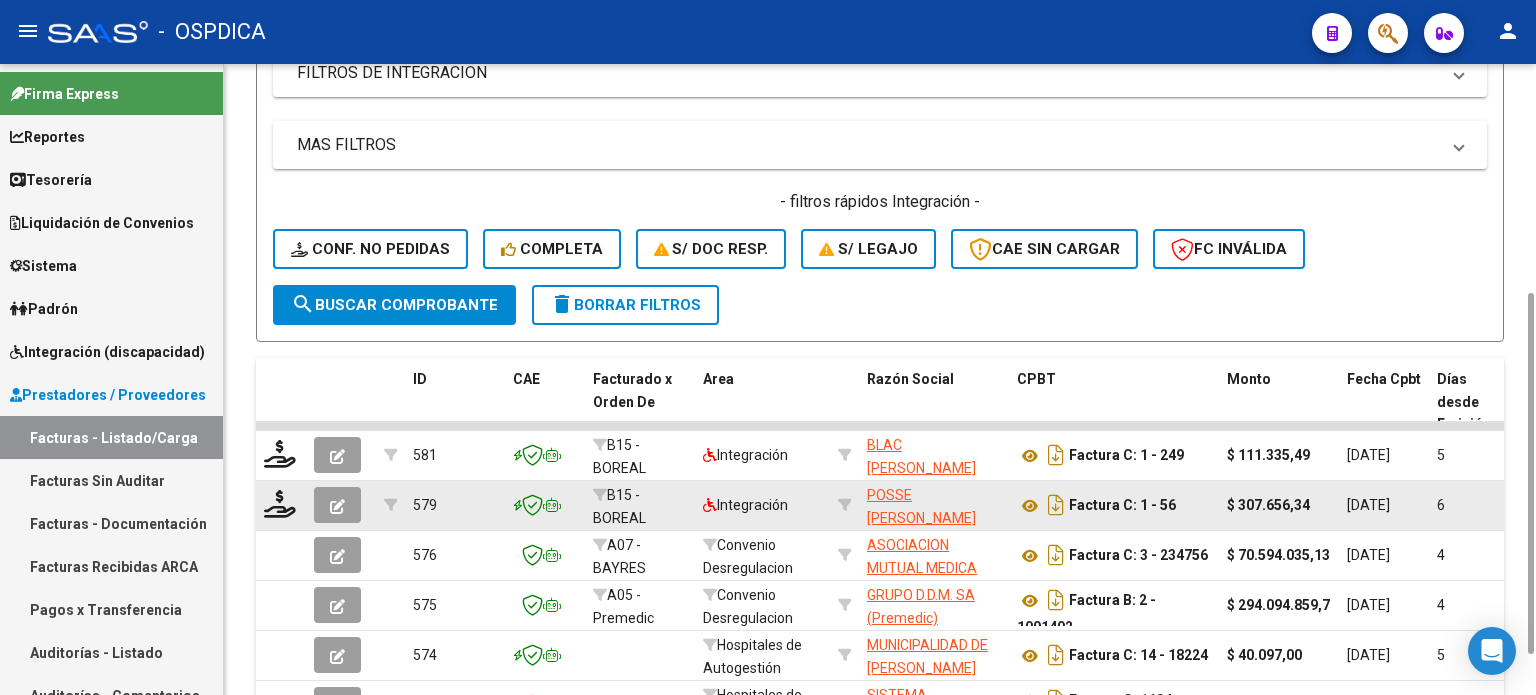 click 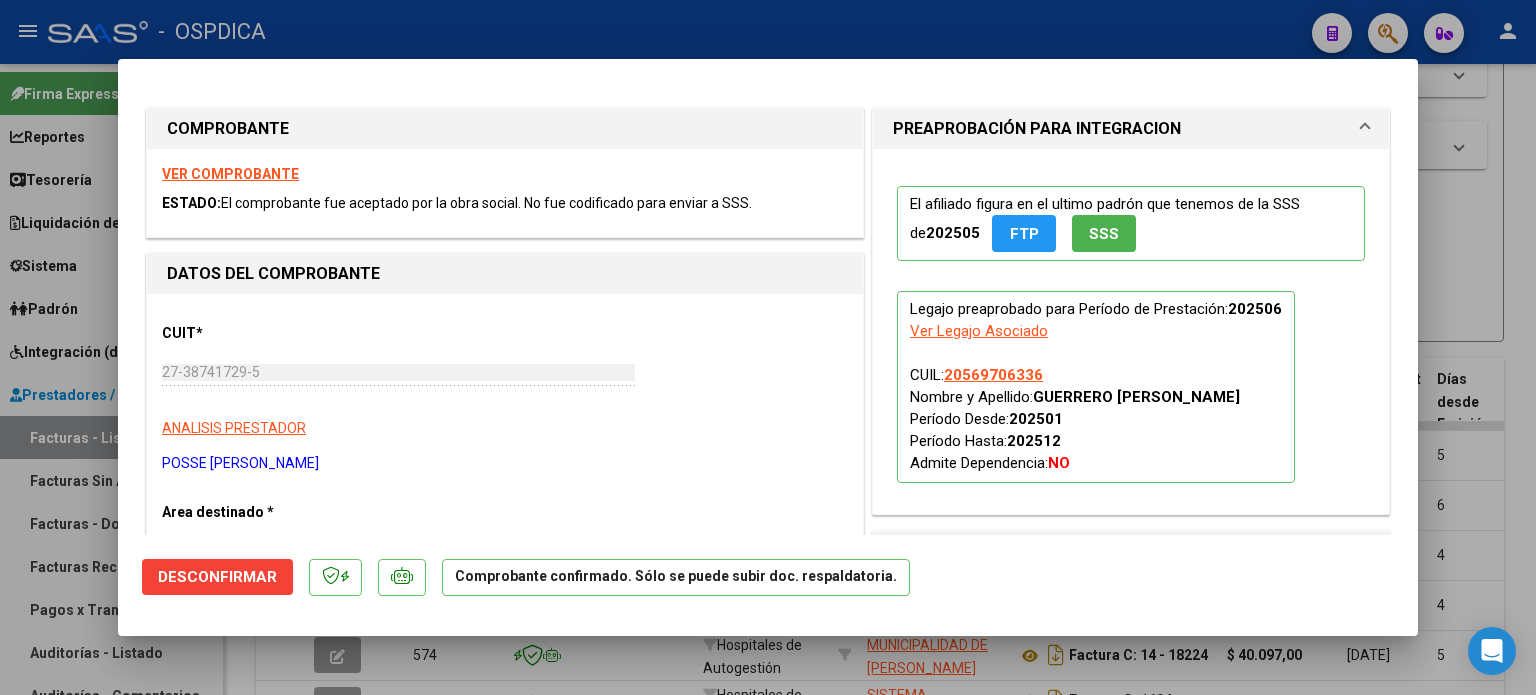 click on "Desconfirmar" 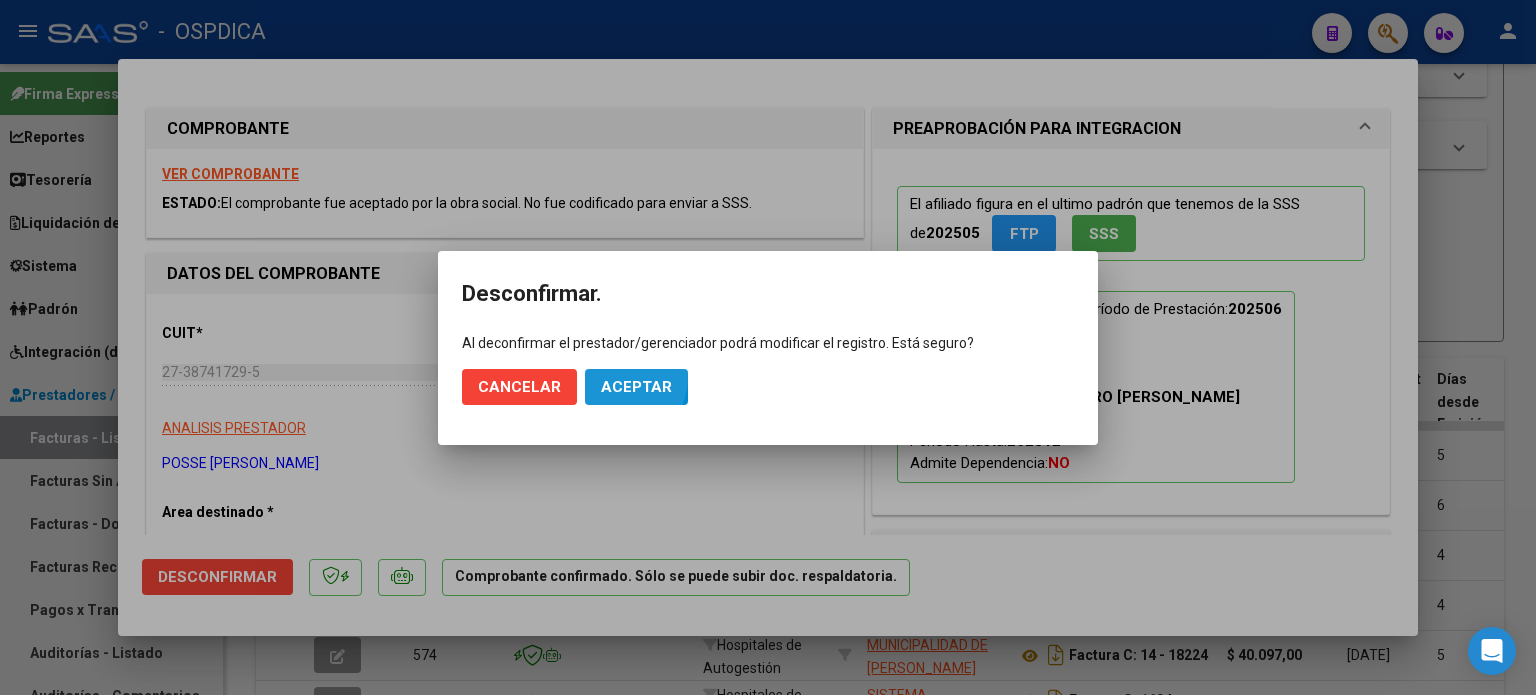 click on "Aceptar" 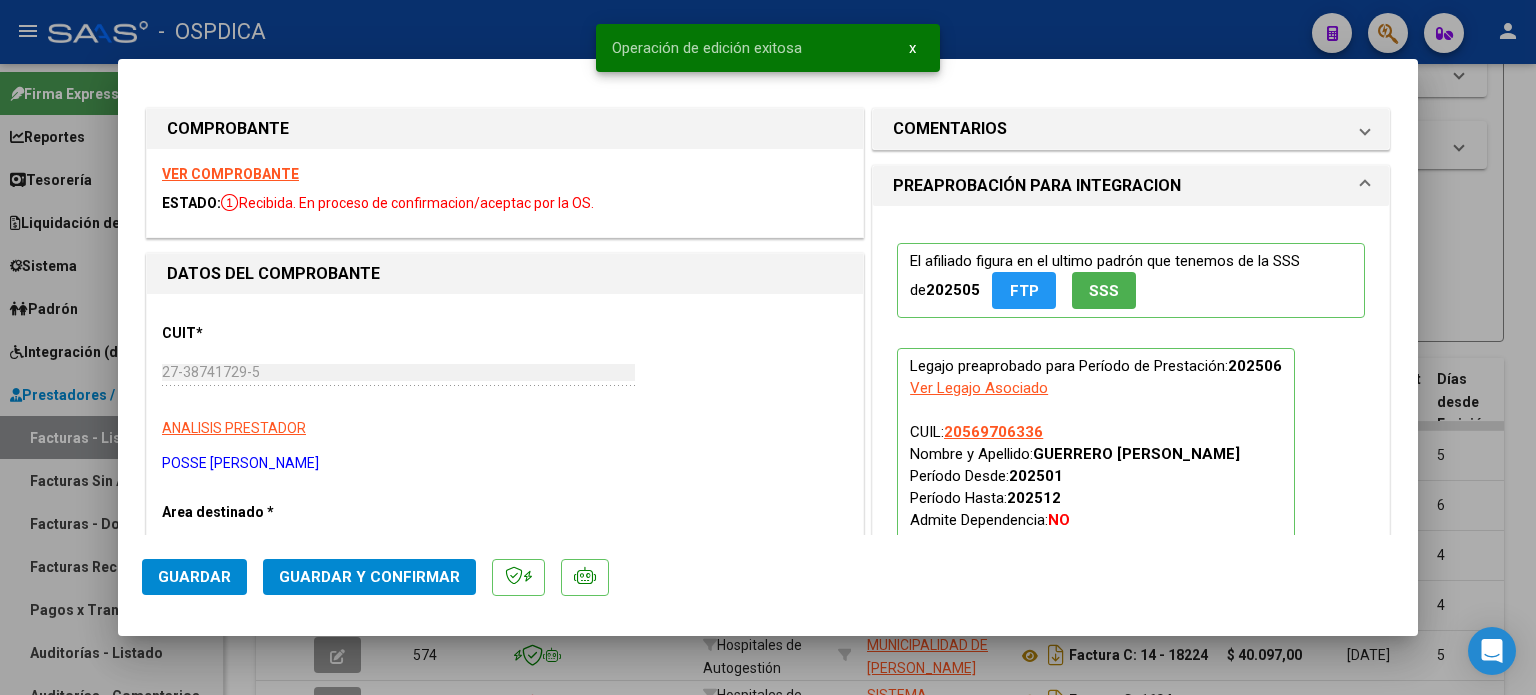 click at bounding box center (768, 347) 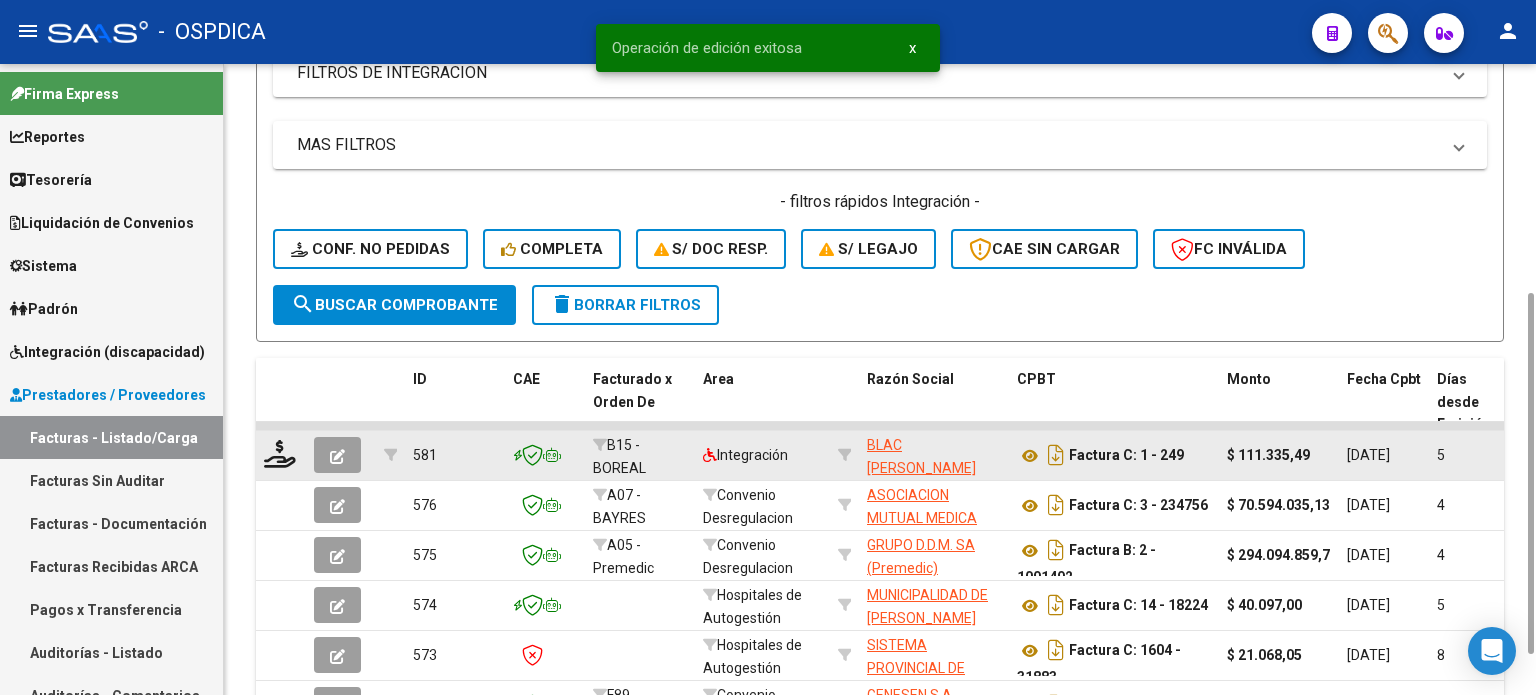 click 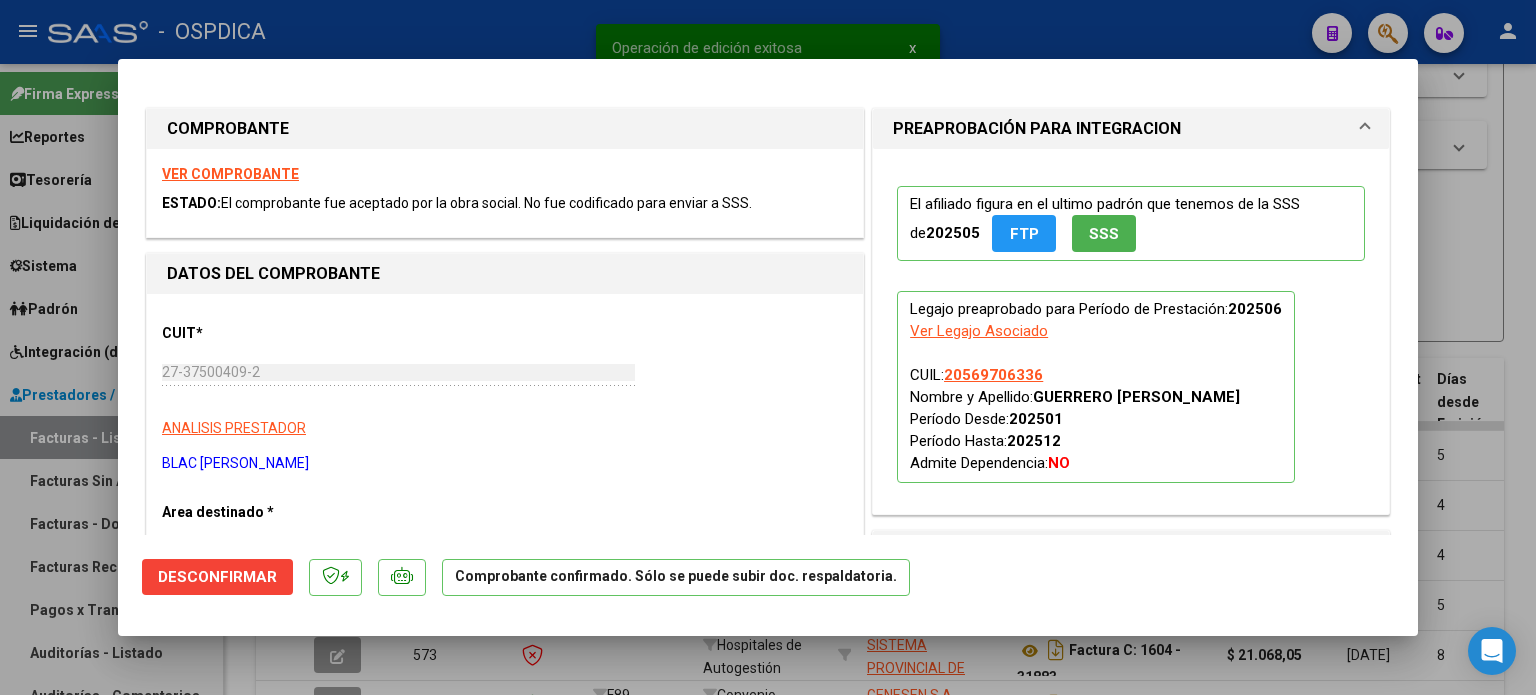 click on "Desconfirmar" 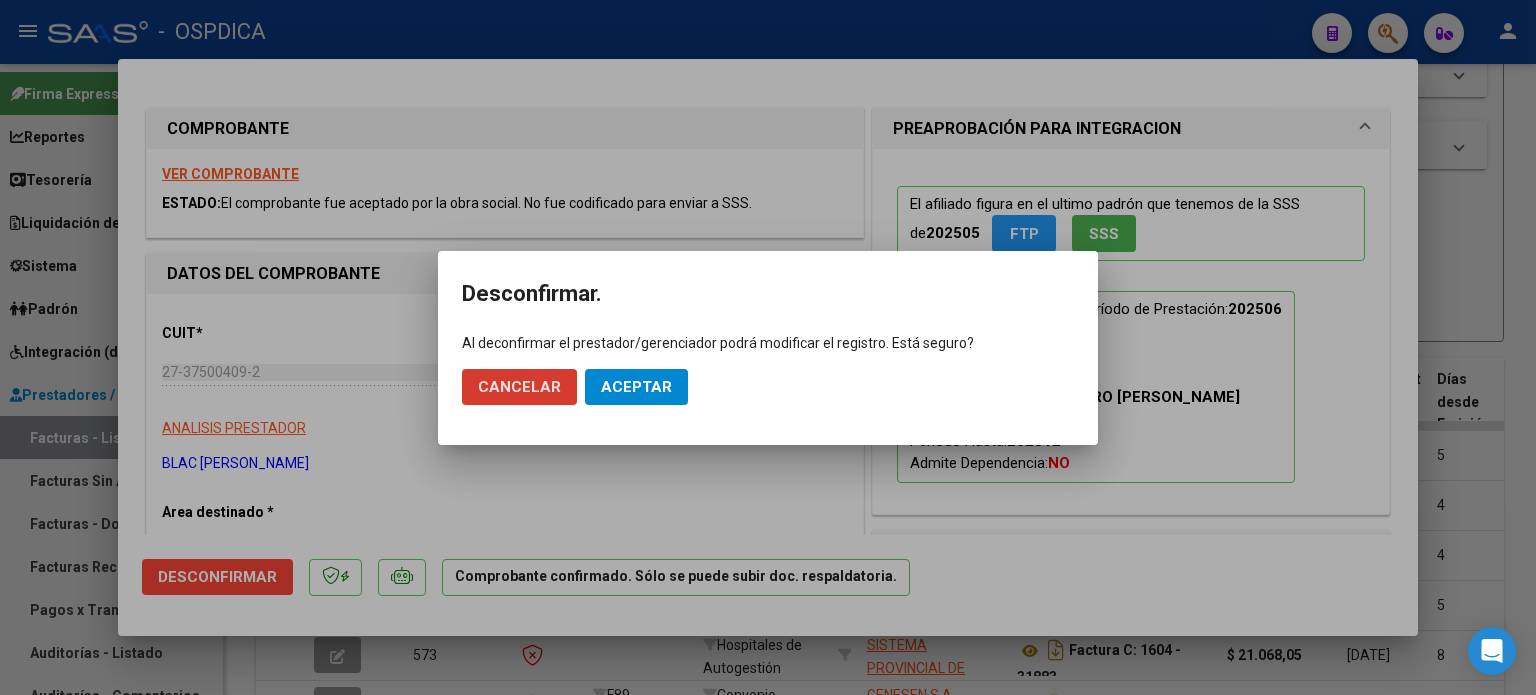 click on "Aceptar" 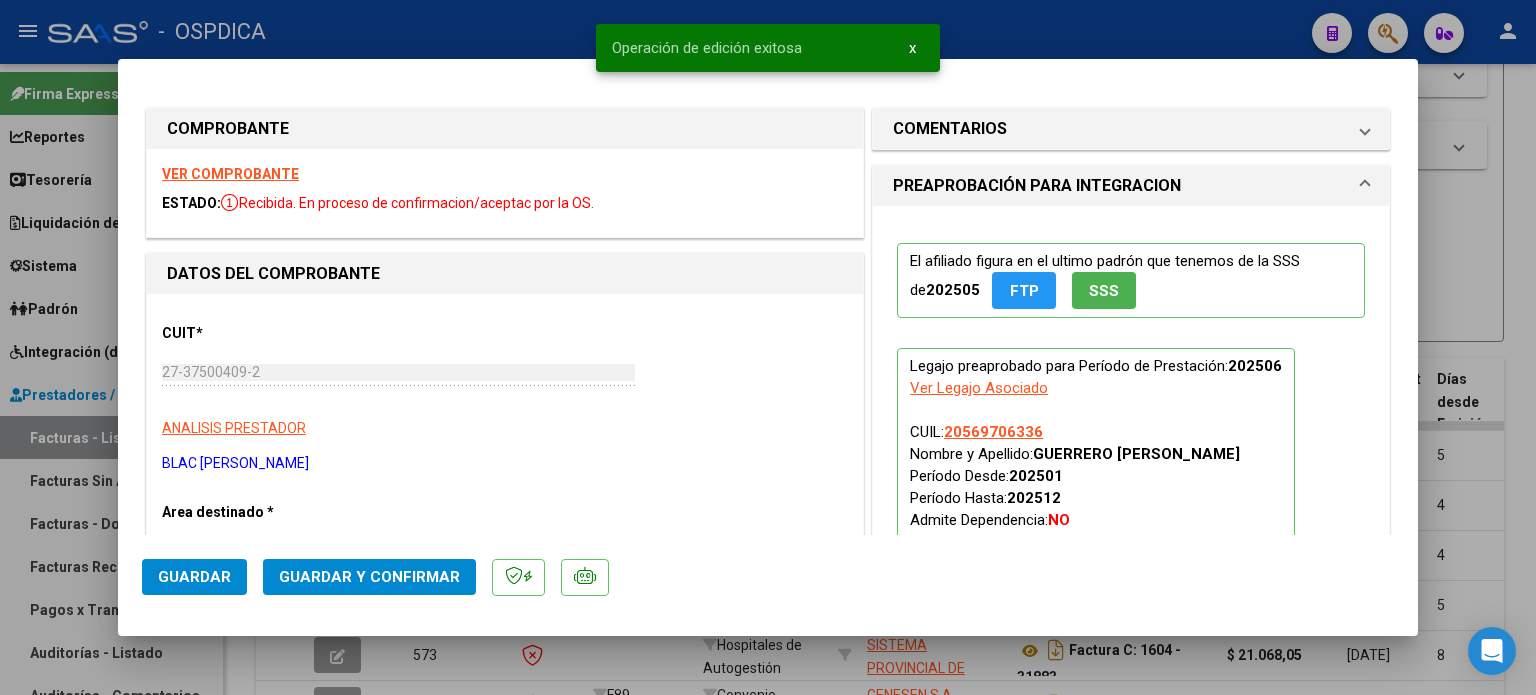 click at bounding box center (768, 347) 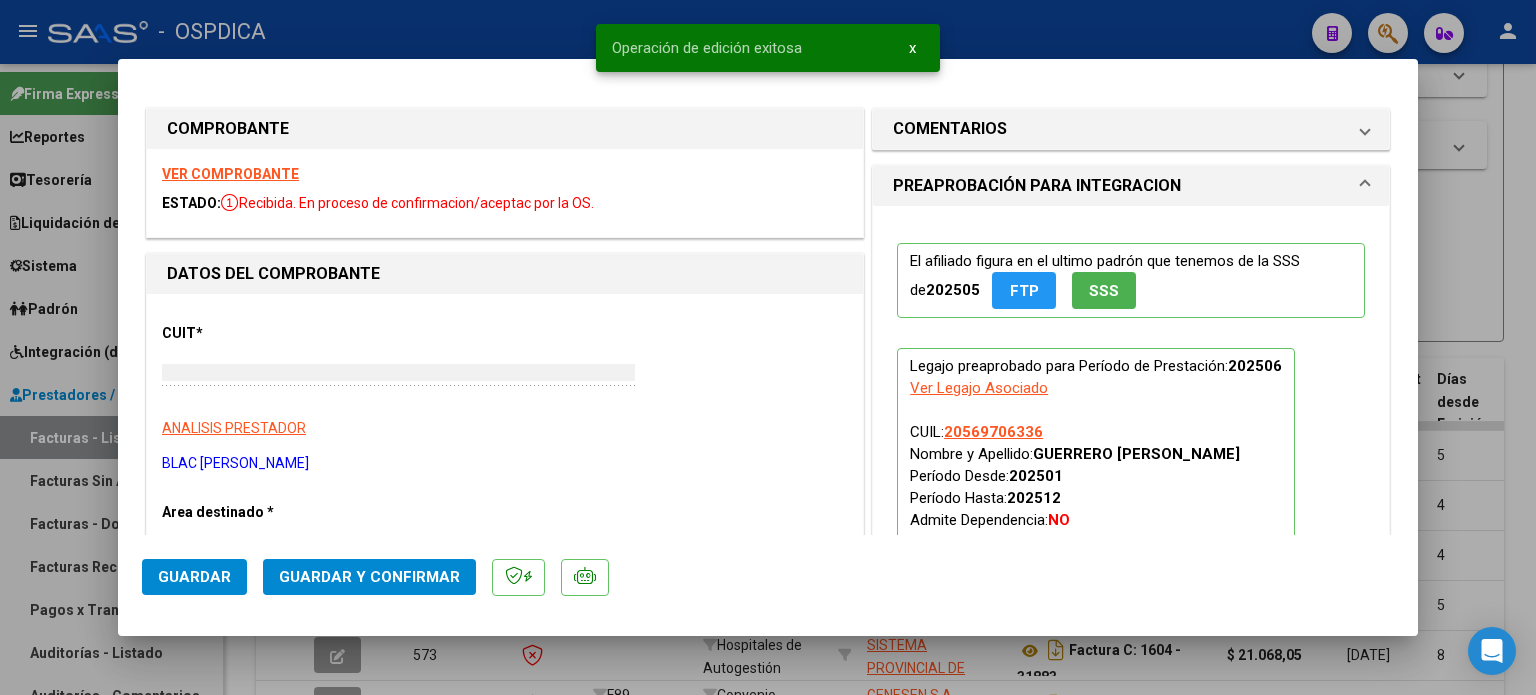 type on "$ 0,00" 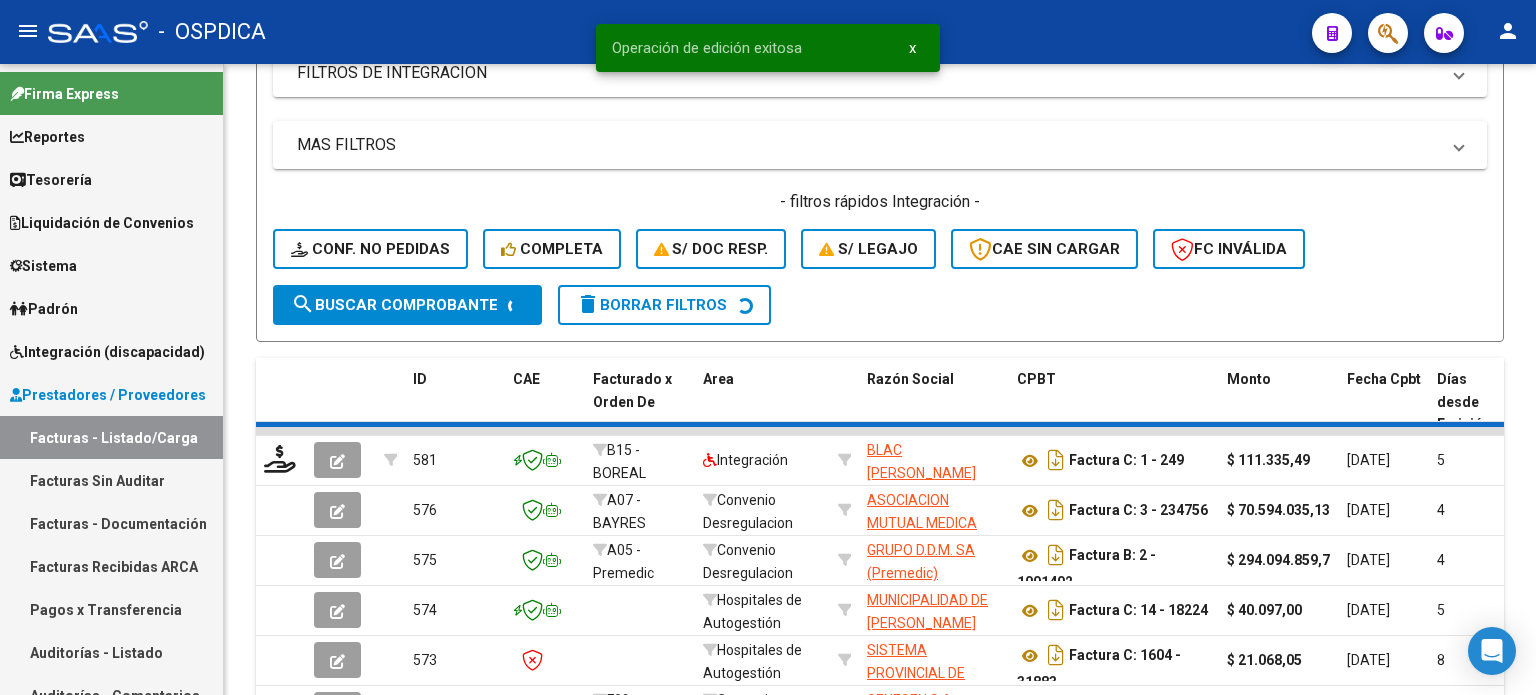scroll, scrollTop: 0, scrollLeft: 0, axis: both 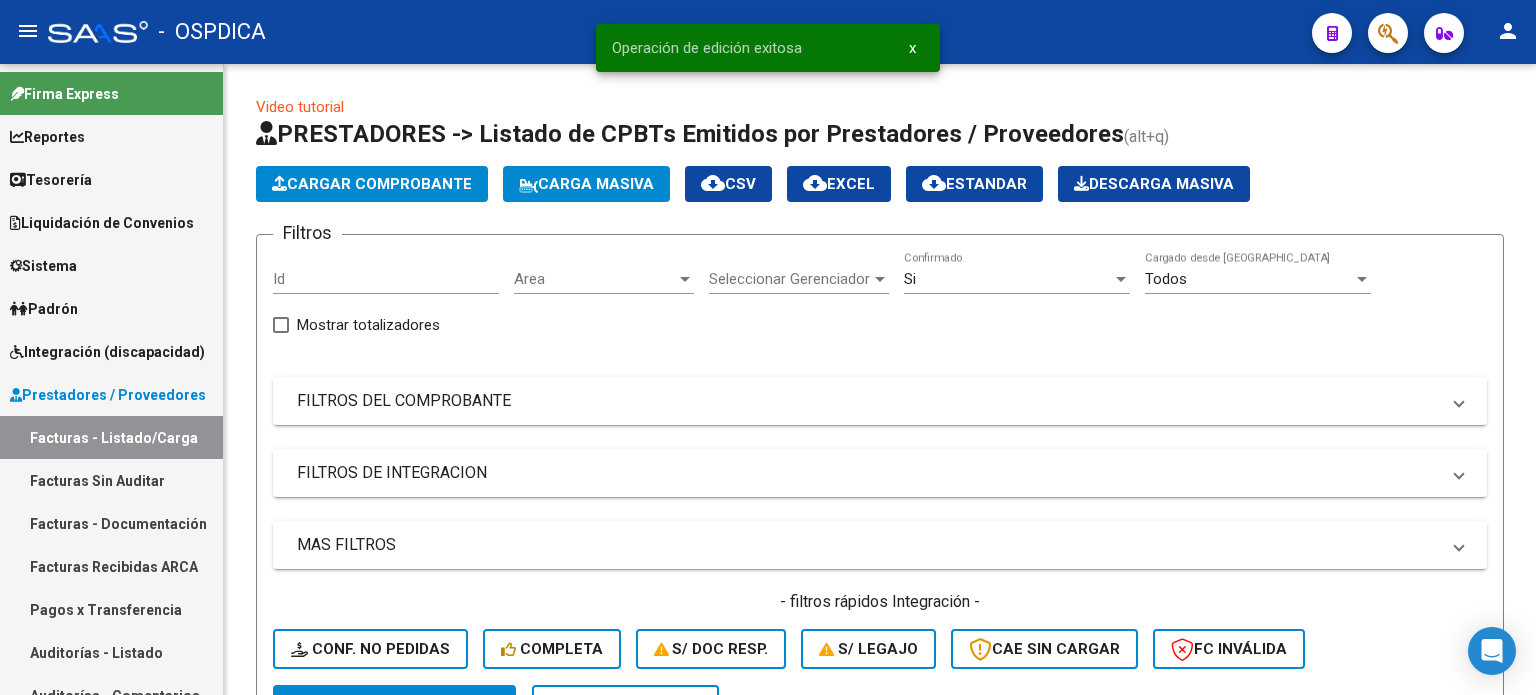 click on "Tesorería" at bounding box center (111, 179) 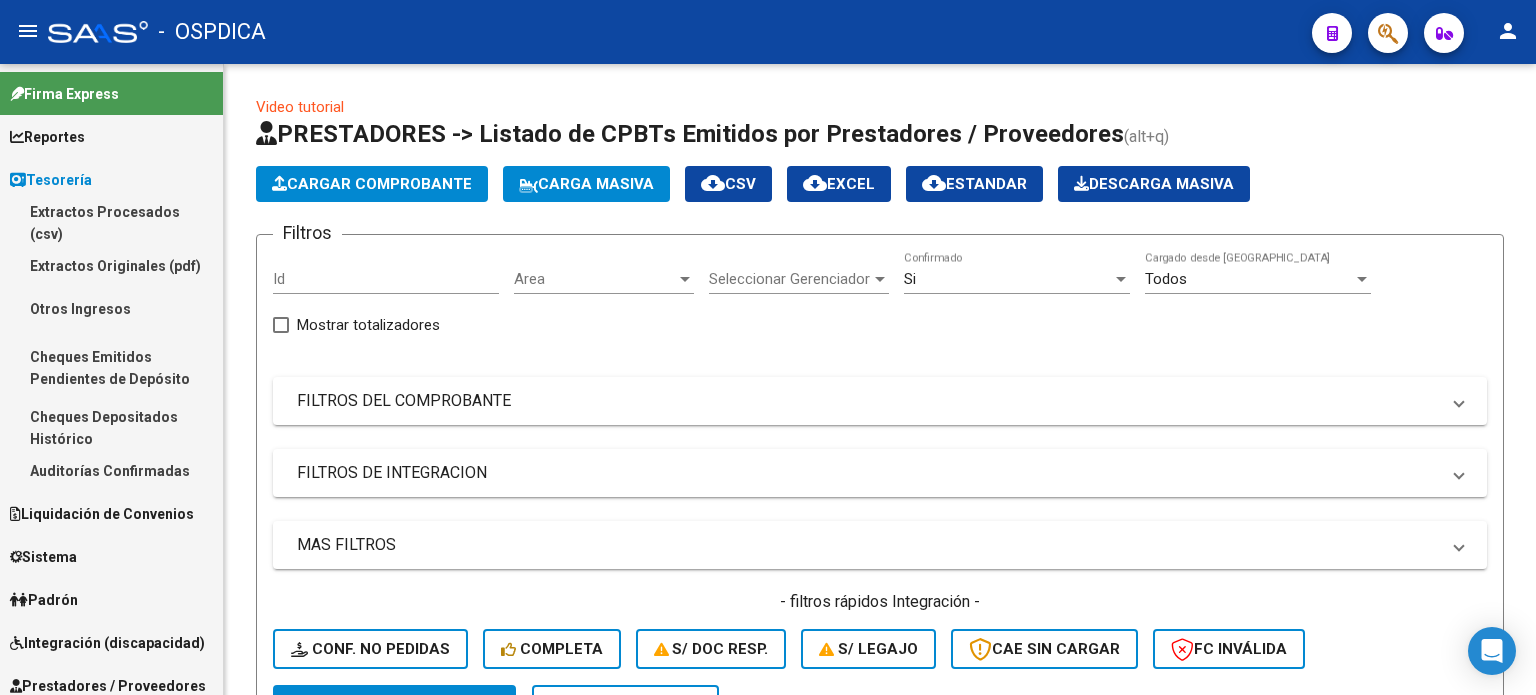click on "Auditorías Confirmadas" at bounding box center [111, 470] 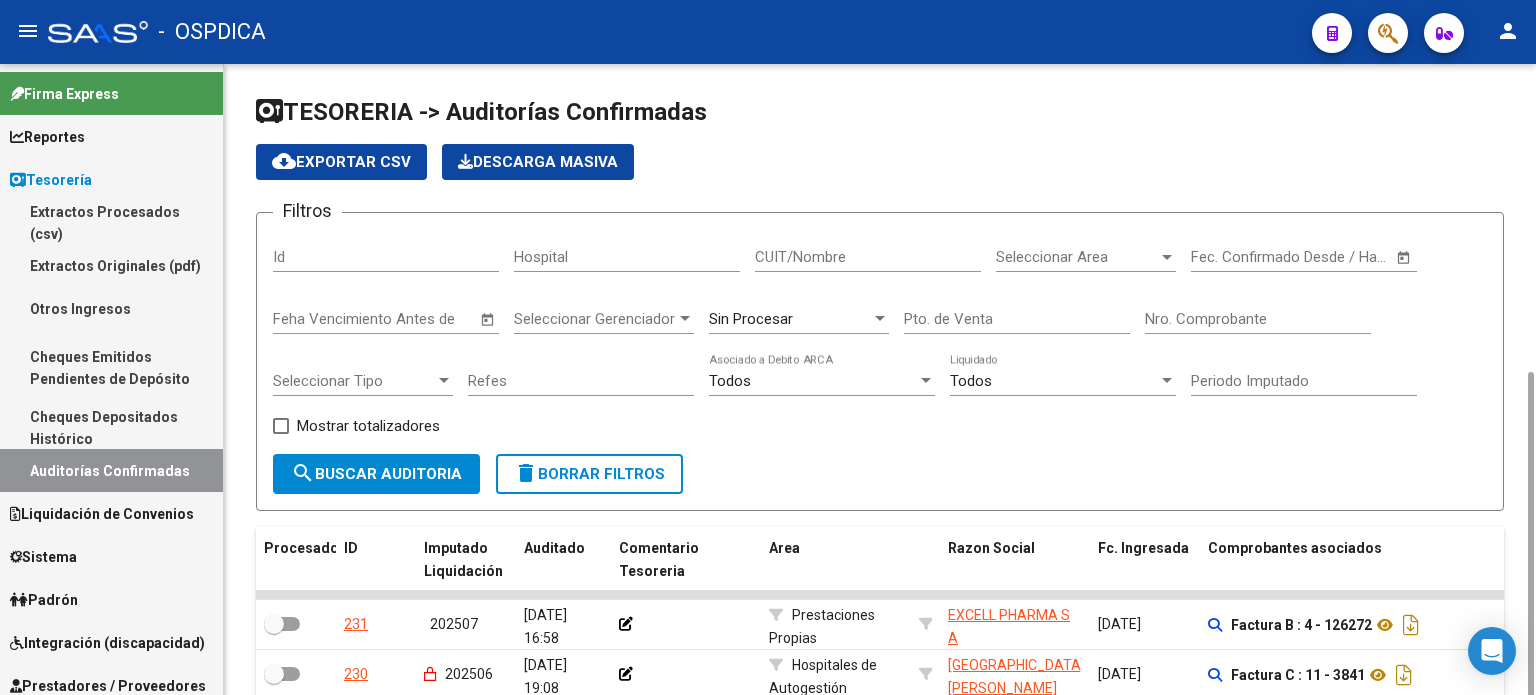scroll, scrollTop: 400, scrollLeft: 0, axis: vertical 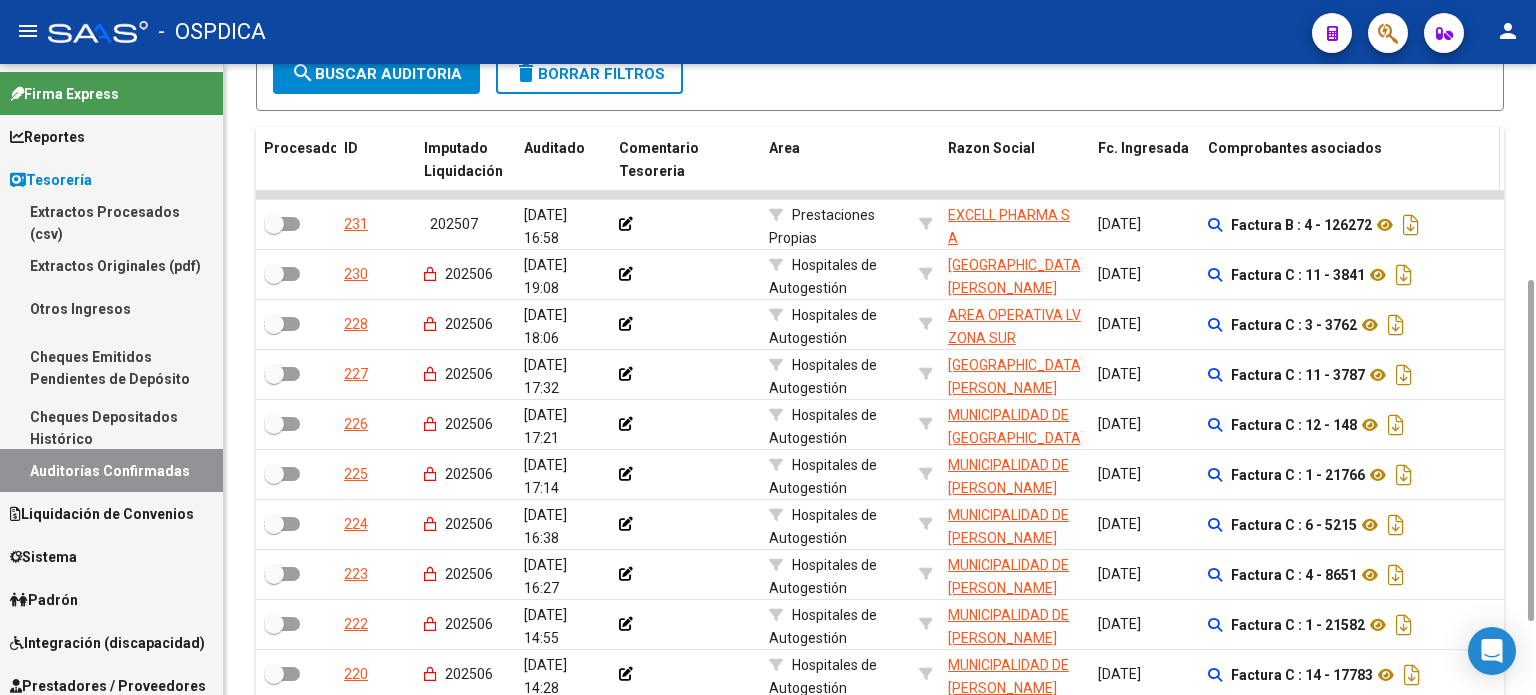 click on "Comprobantes asociados" 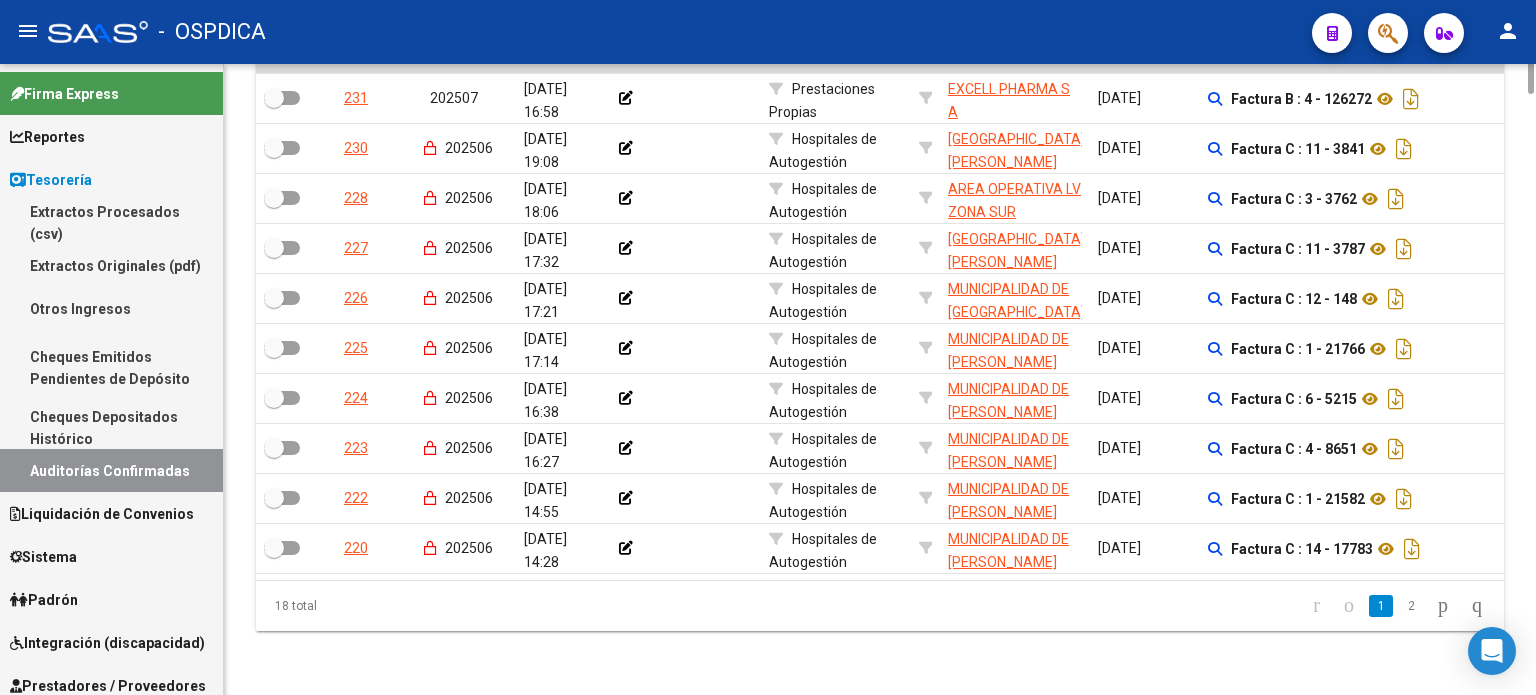 scroll, scrollTop: 0, scrollLeft: 0, axis: both 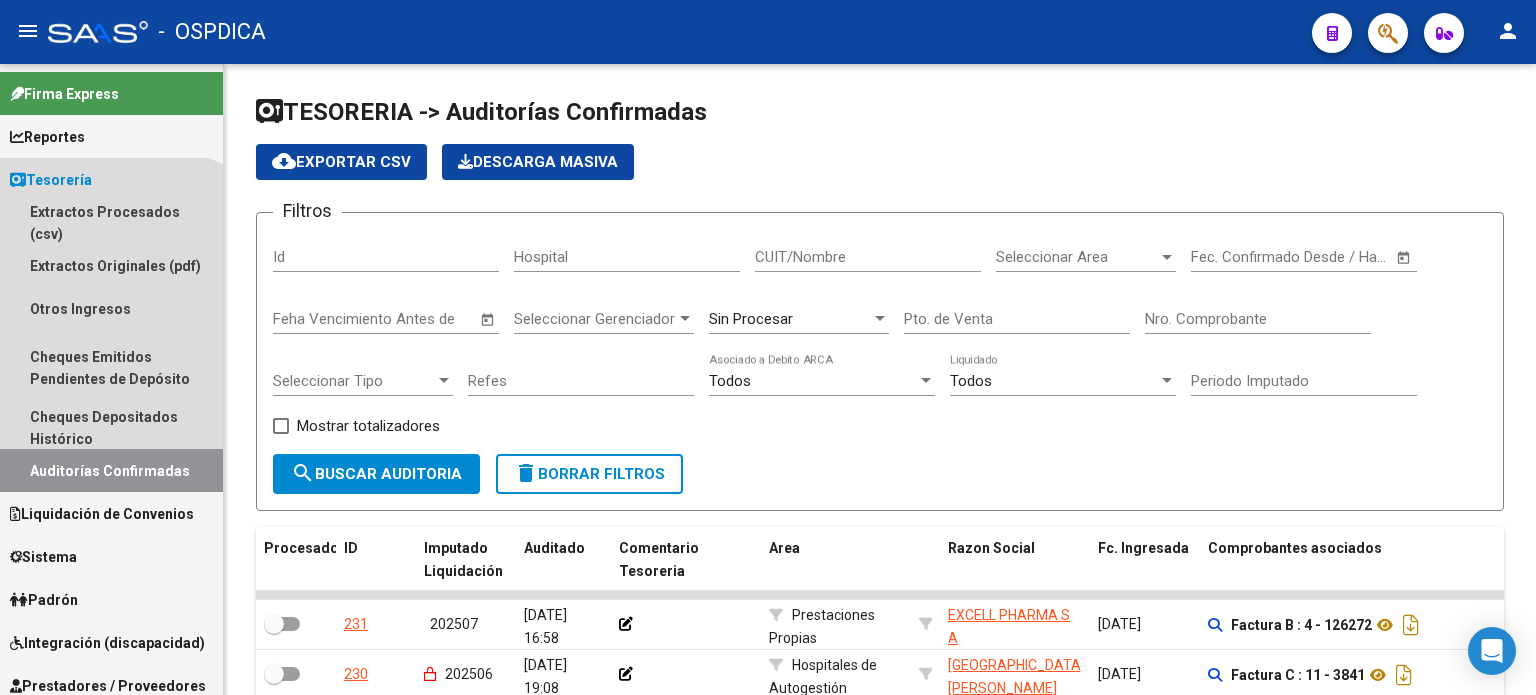 drag, startPoint x: 72, startPoint y: 479, endPoint x: 115, endPoint y: 424, distance: 69.81404 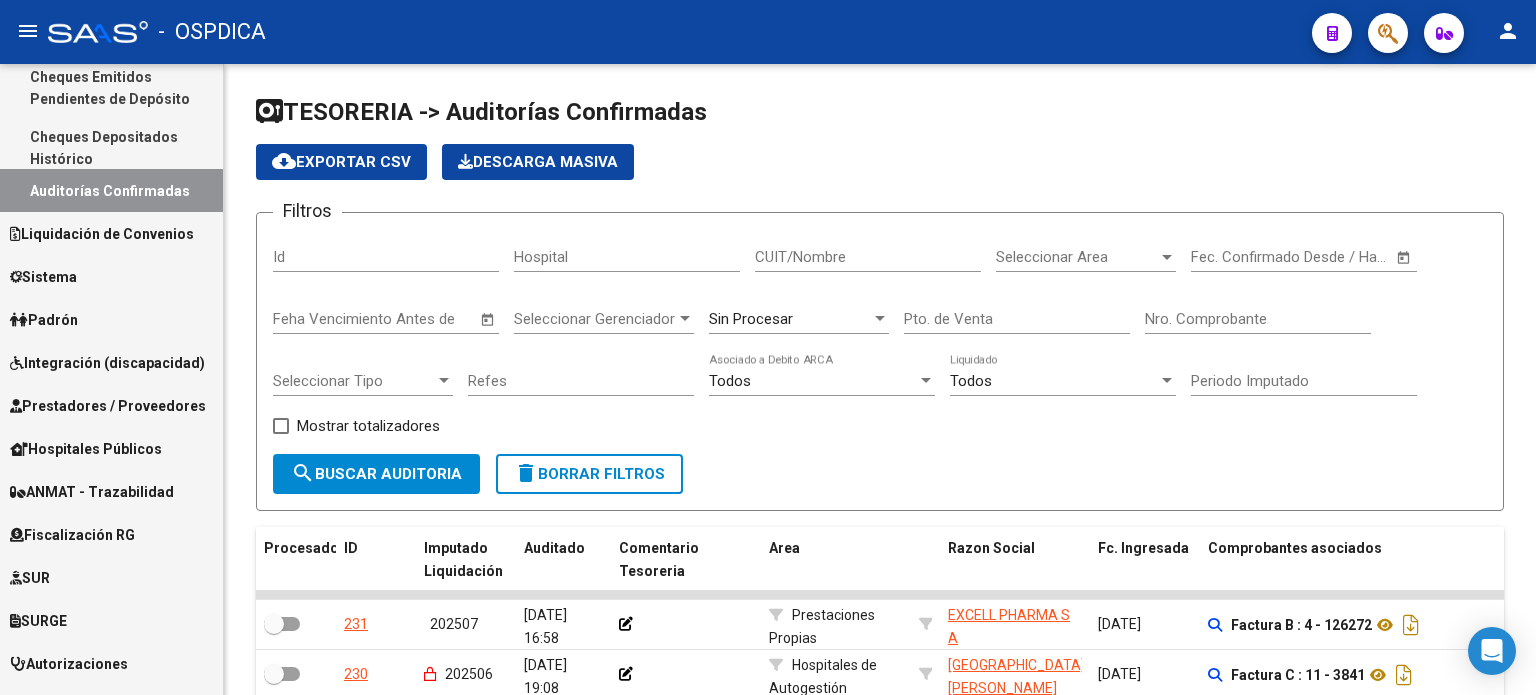scroll, scrollTop: 300, scrollLeft: 0, axis: vertical 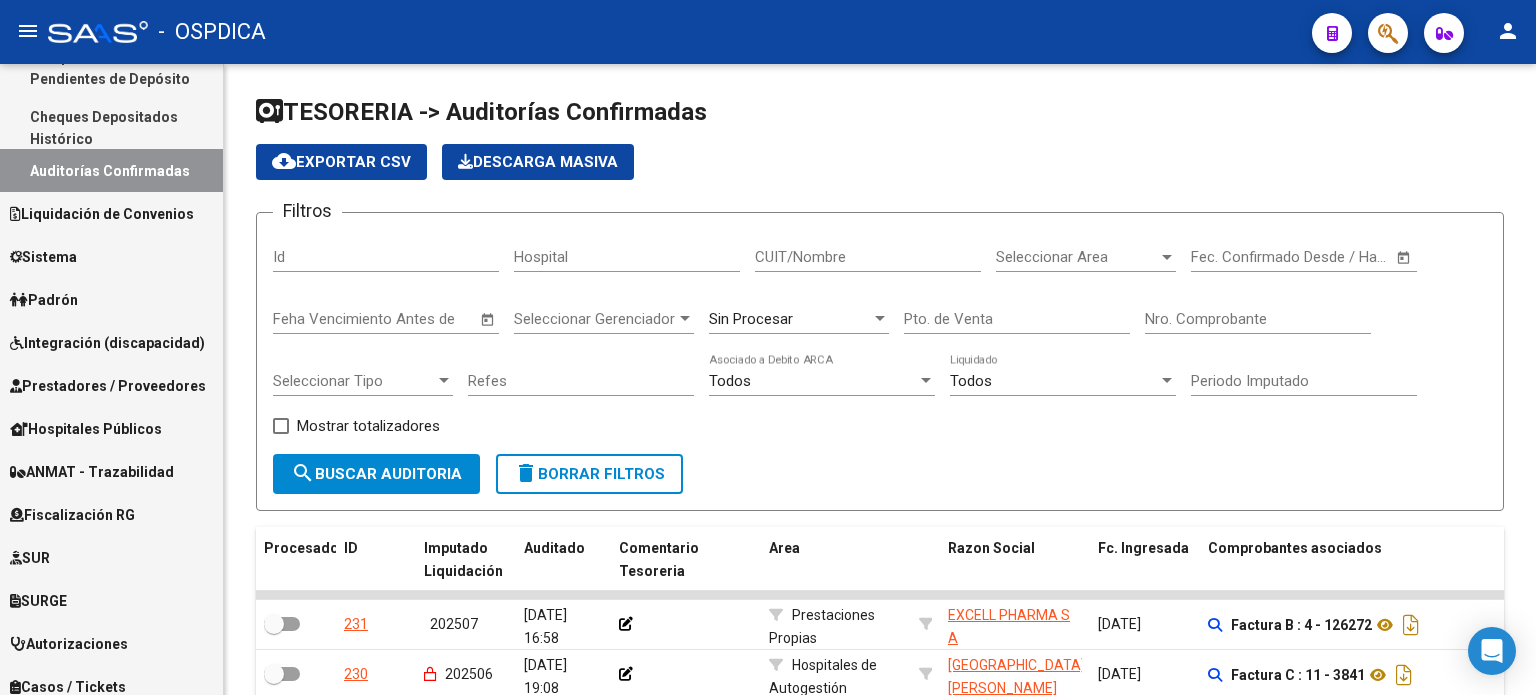 click on "Prestadores / Proveedores" at bounding box center [108, 386] 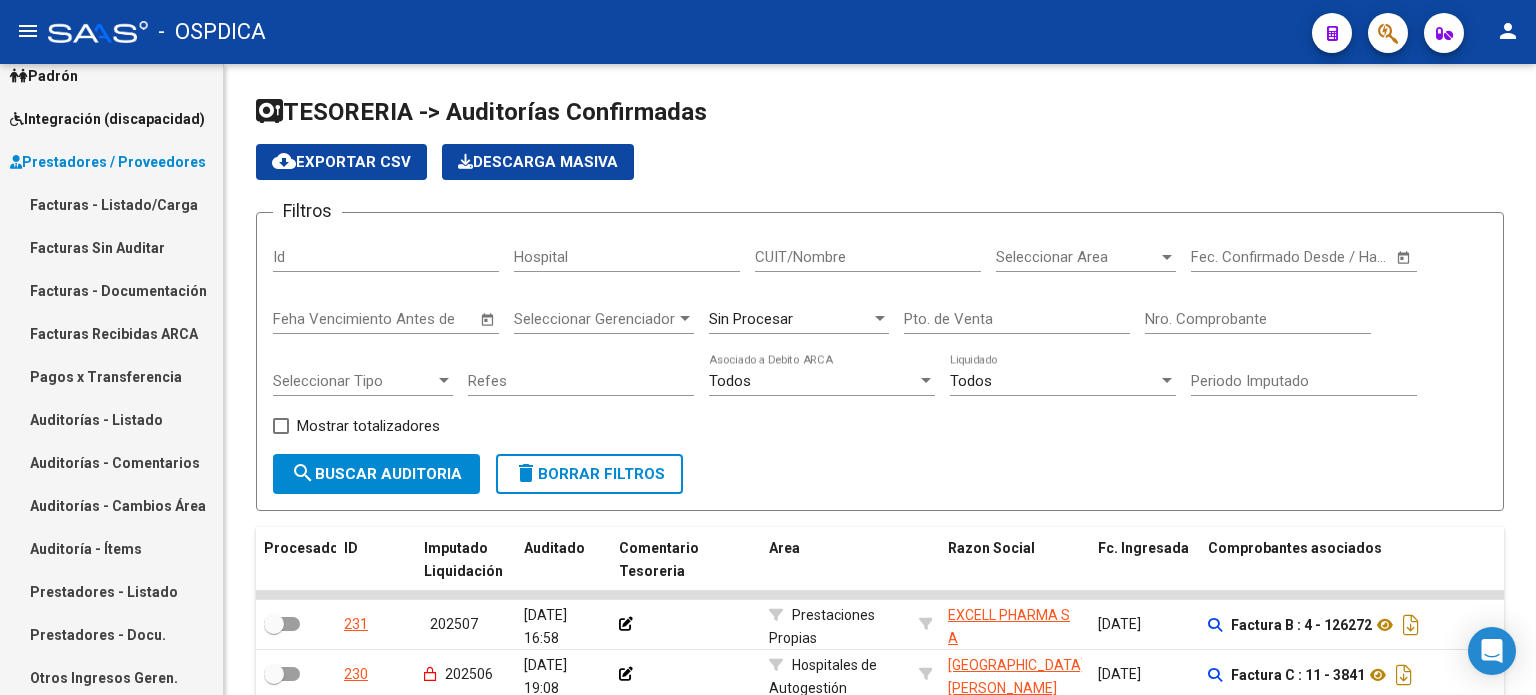 scroll, scrollTop: 200, scrollLeft: 0, axis: vertical 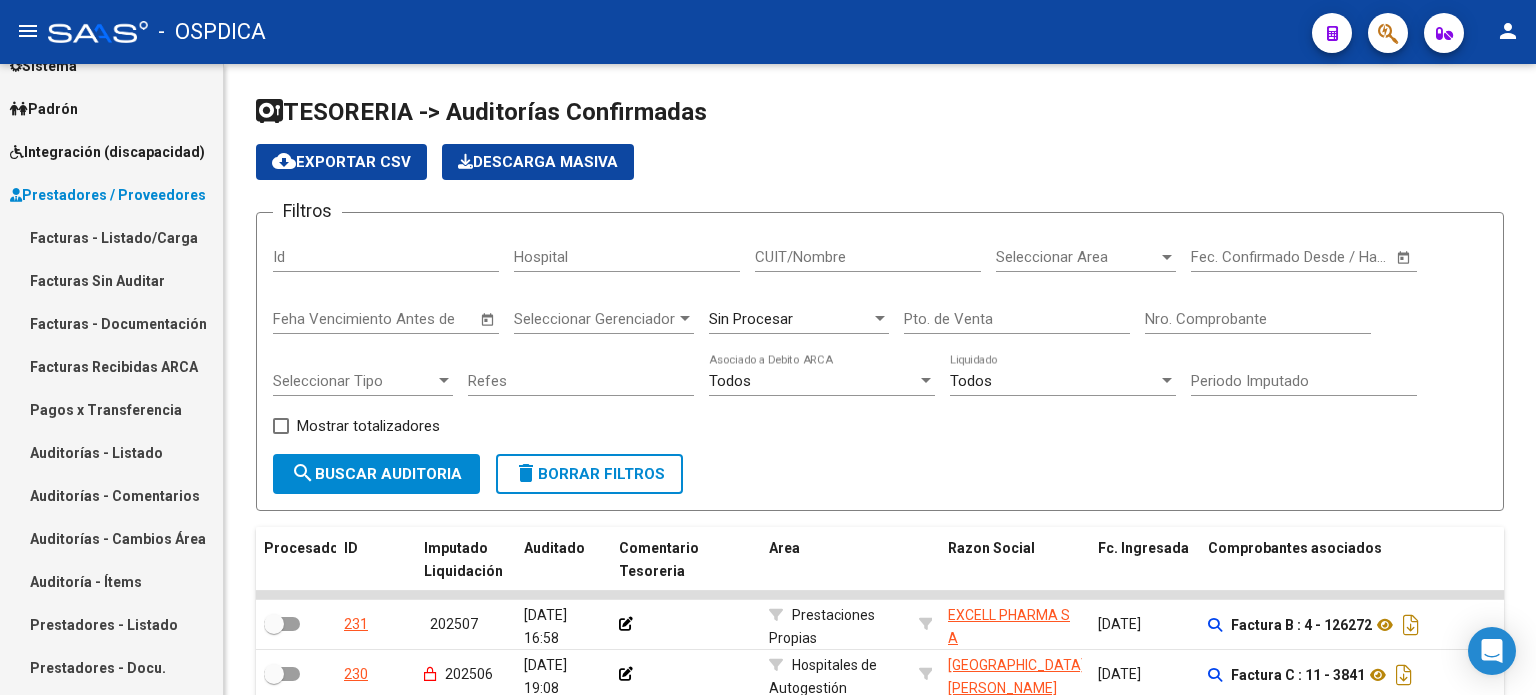 click on "Integración (discapacidad)" at bounding box center [107, 152] 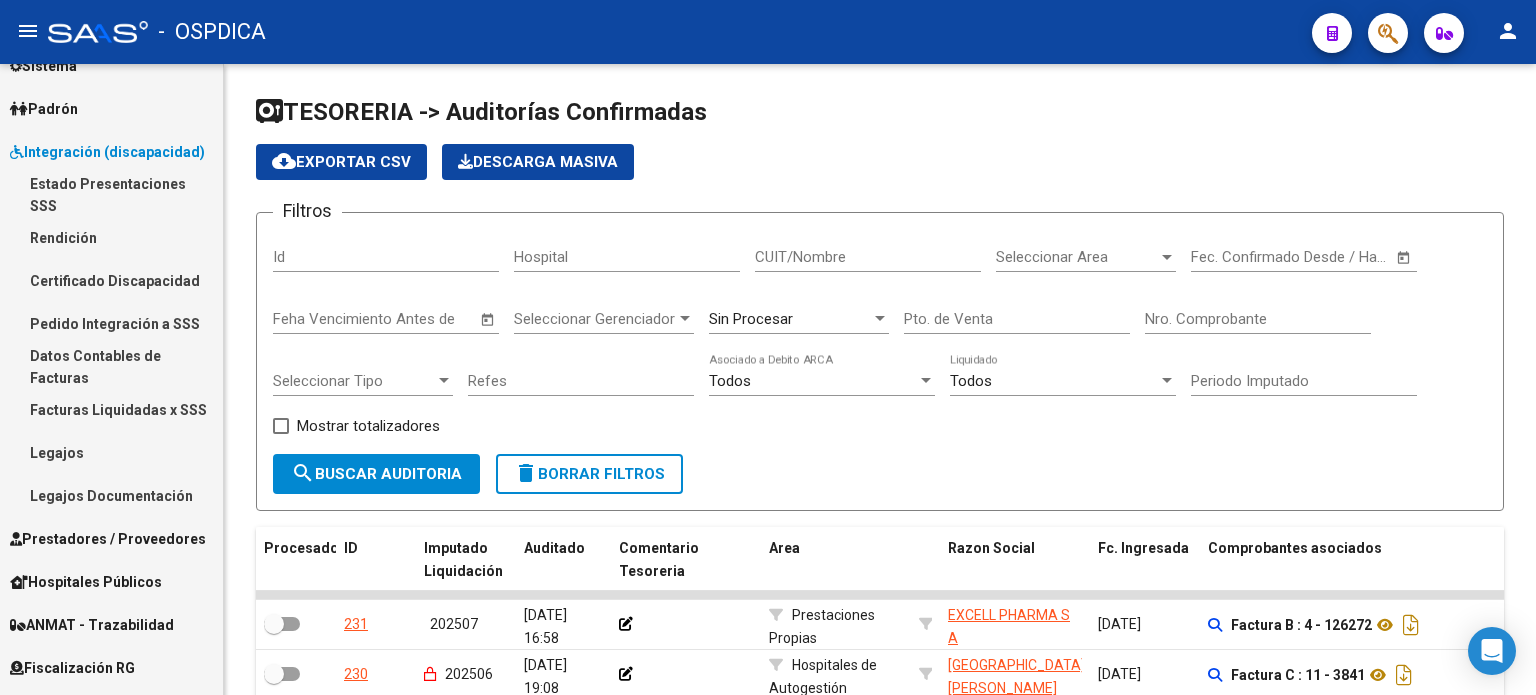 click on "Prestadores / Proveedores" at bounding box center (108, 539) 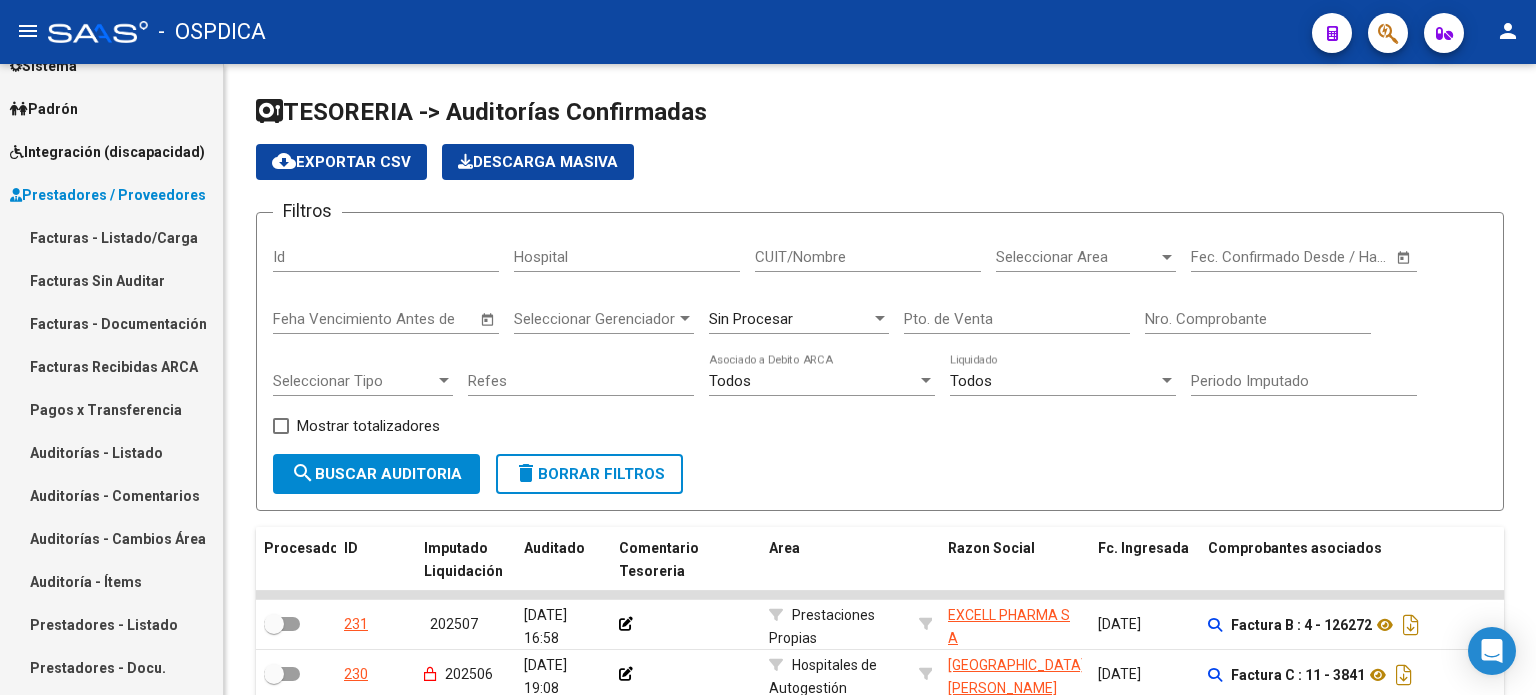 click on "Facturas - Listado/Carga" at bounding box center (111, 237) 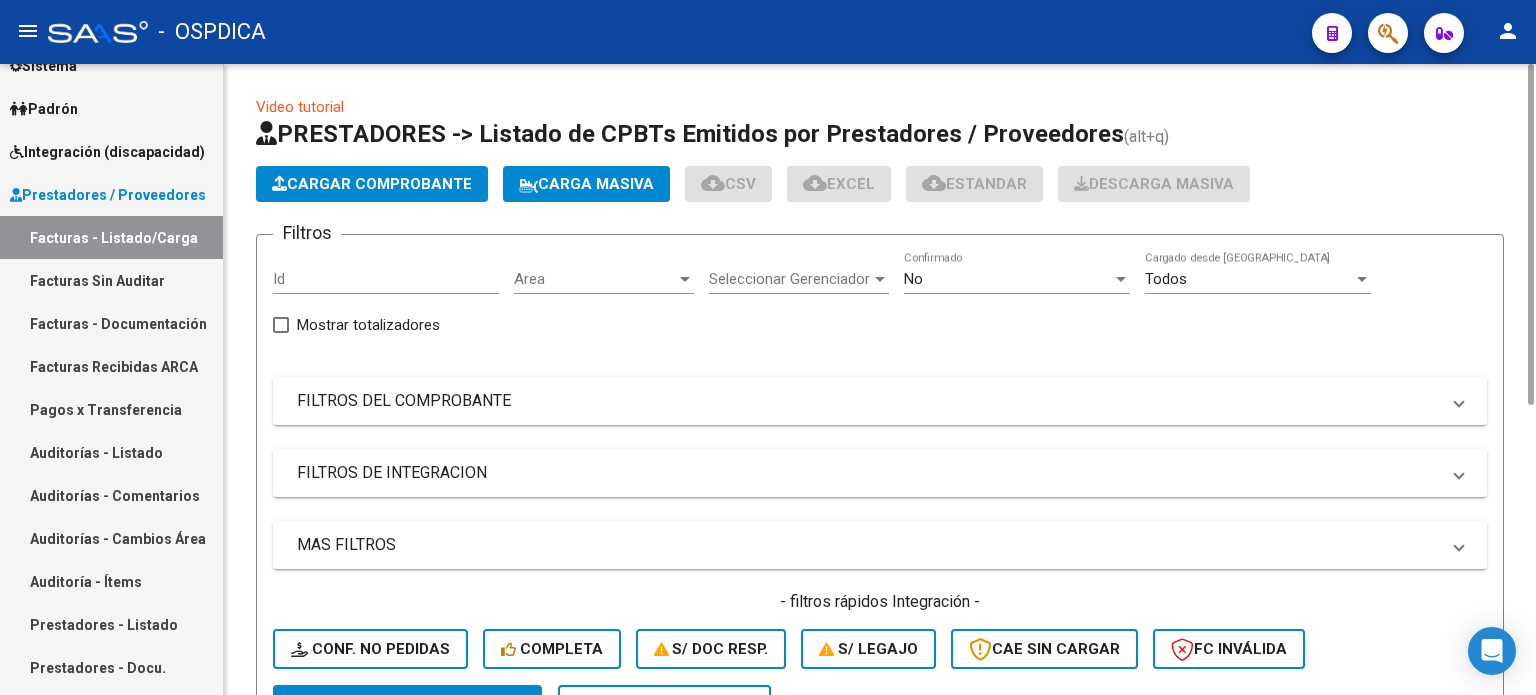 click on "Seleccionar Gerenciador" at bounding box center (790, 279) 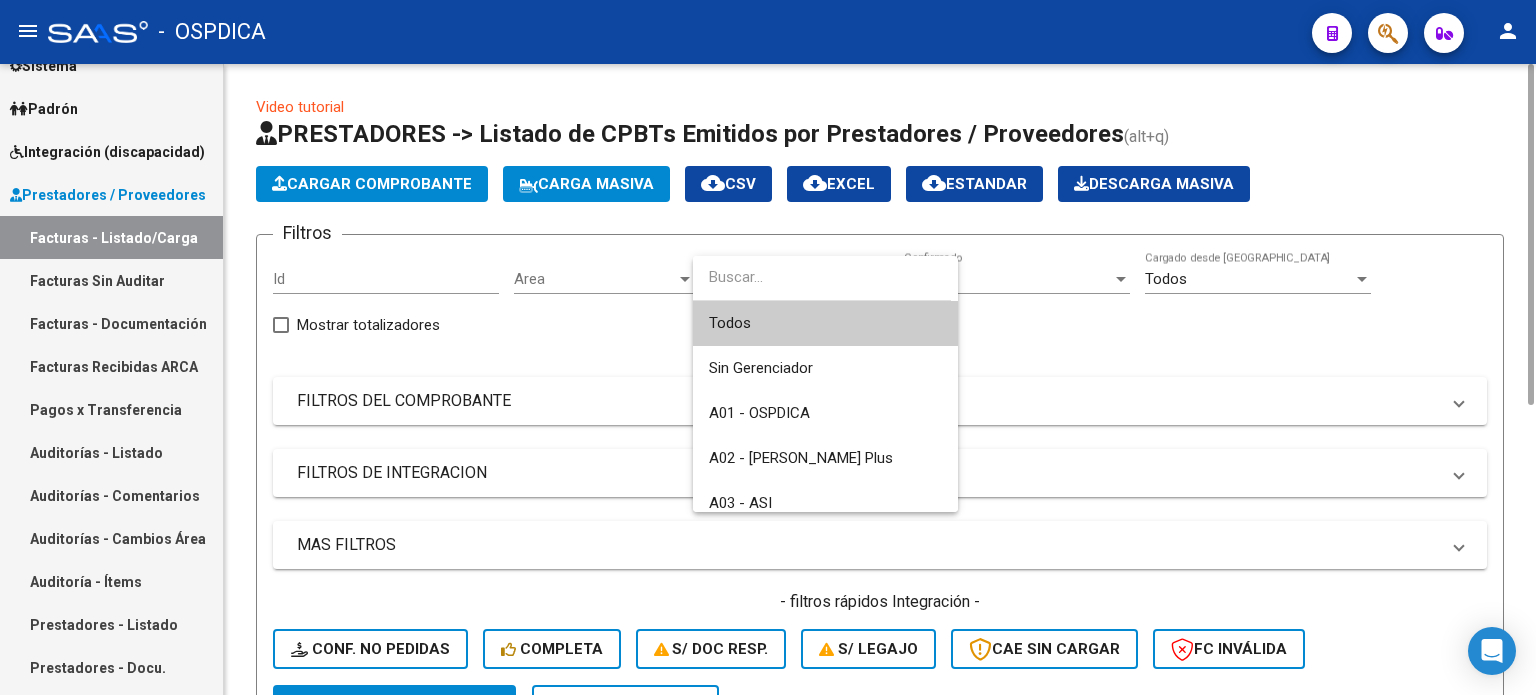 click at bounding box center (822, 277) 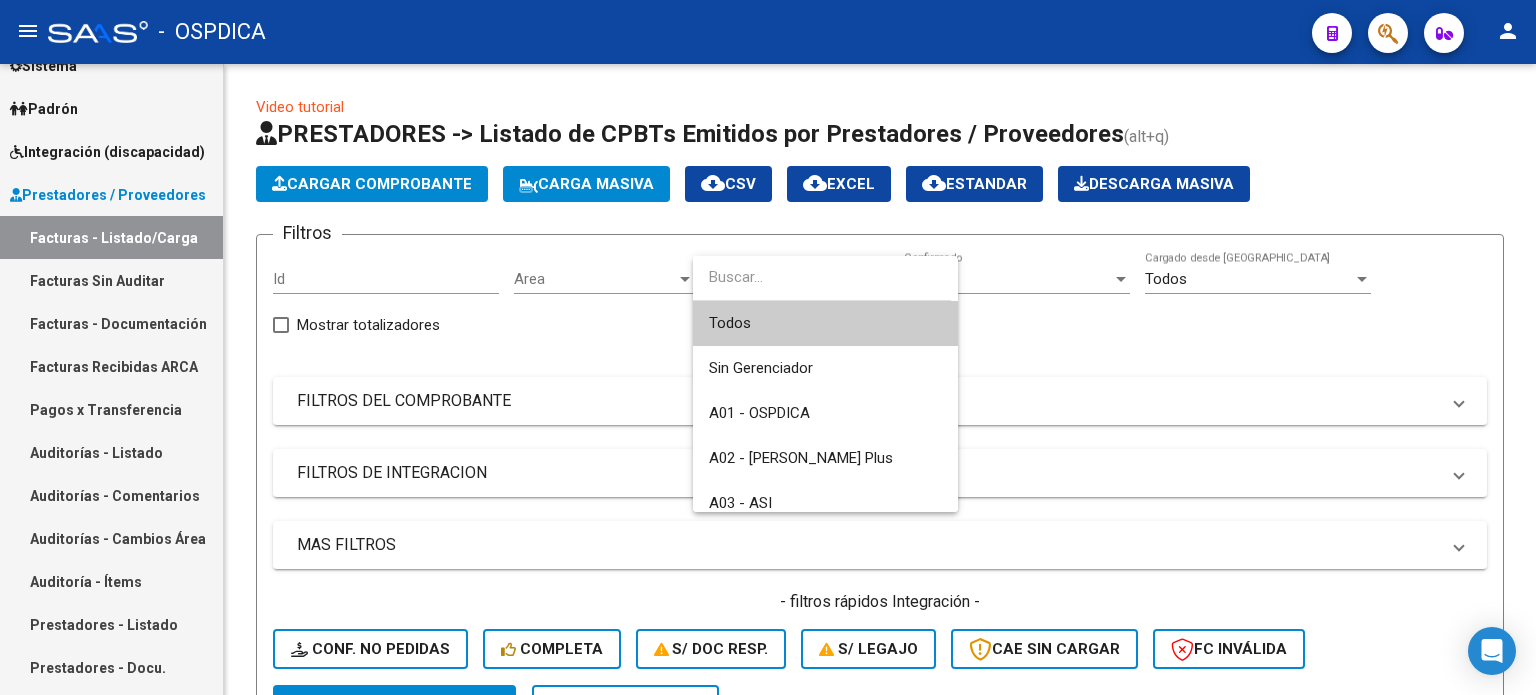 click at bounding box center (768, 347) 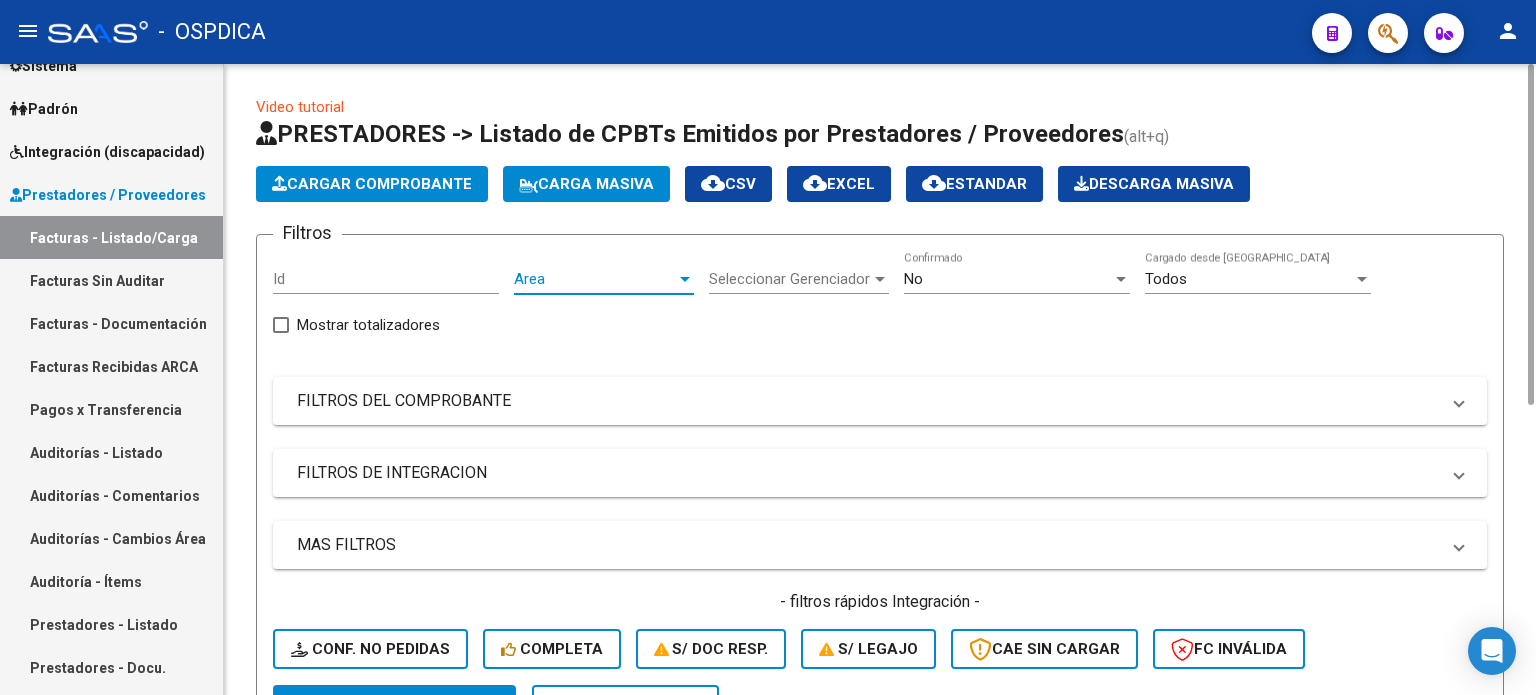 click on "Area" at bounding box center (595, 279) 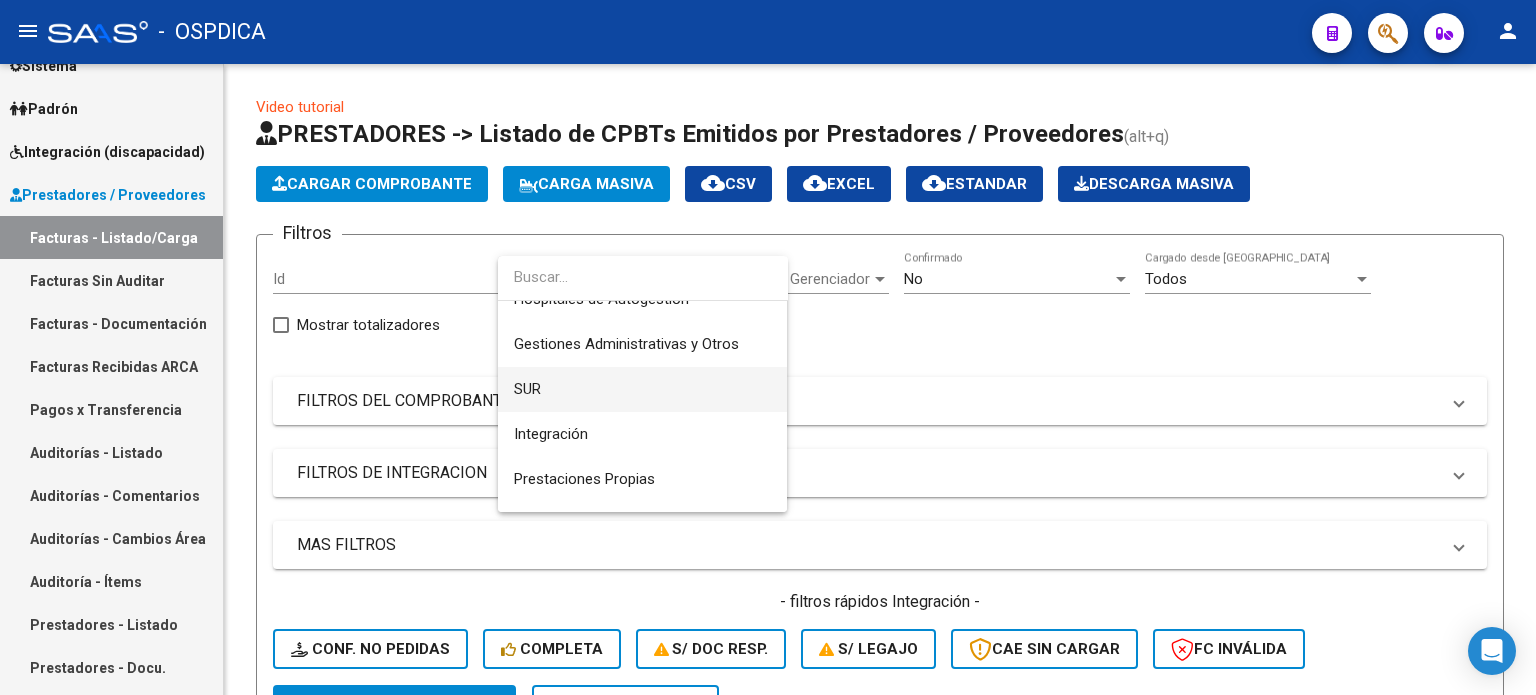 scroll, scrollTop: 100, scrollLeft: 0, axis: vertical 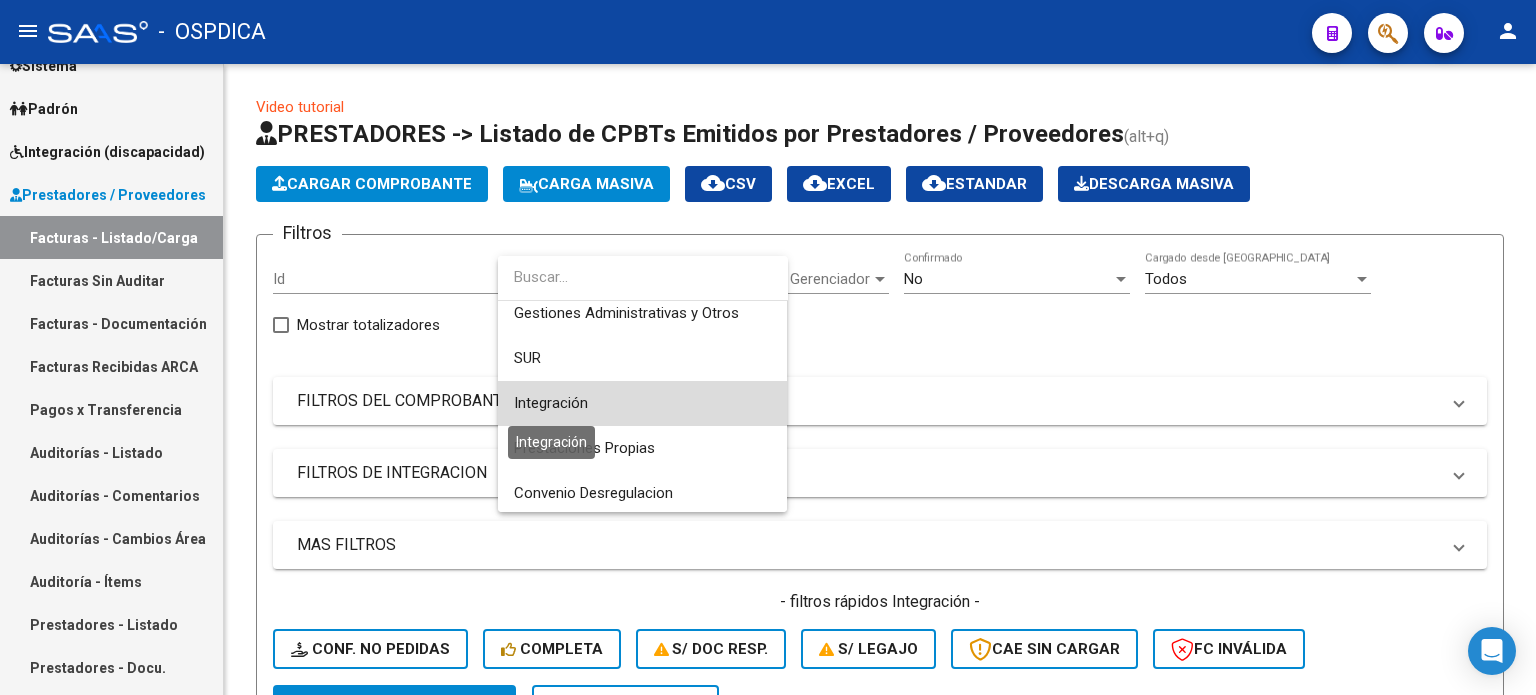 click on "Integración" at bounding box center (551, 403) 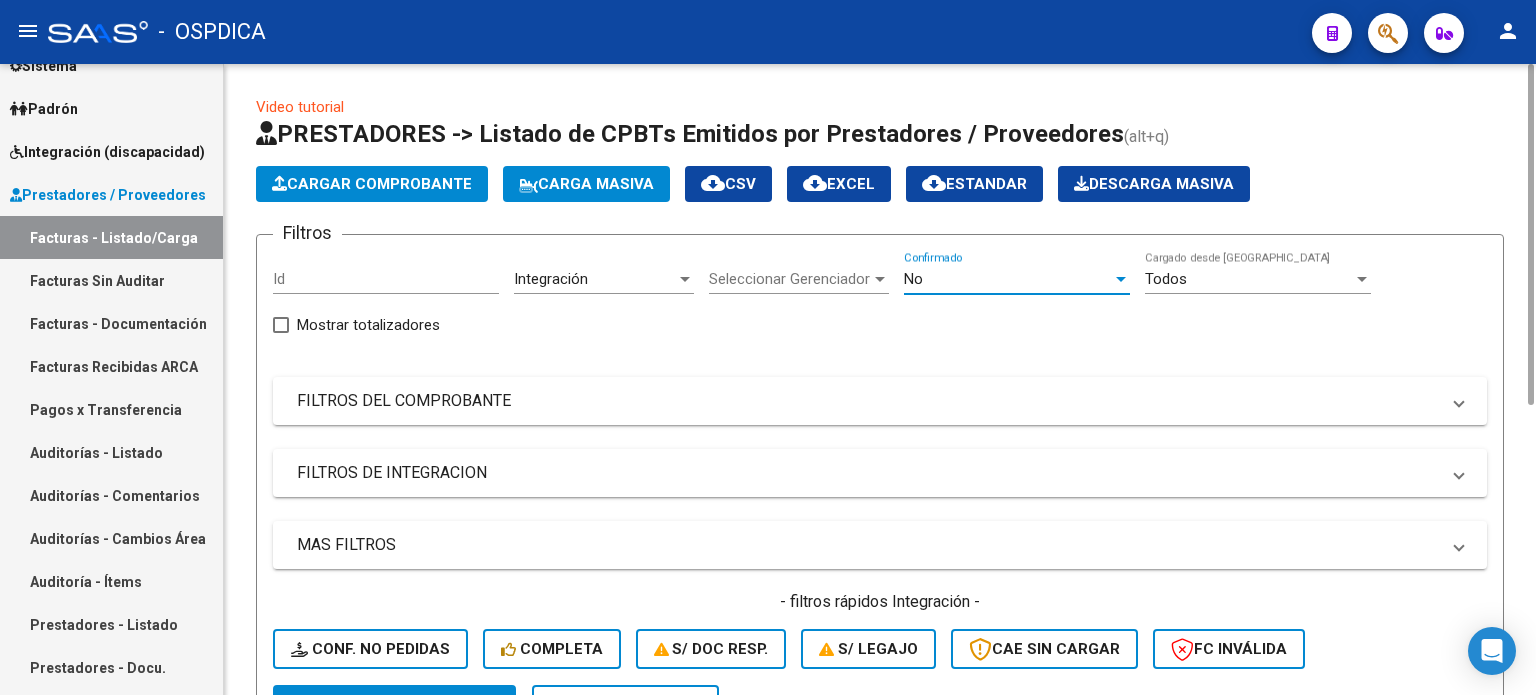 click on "No" at bounding box center [1008, 279] 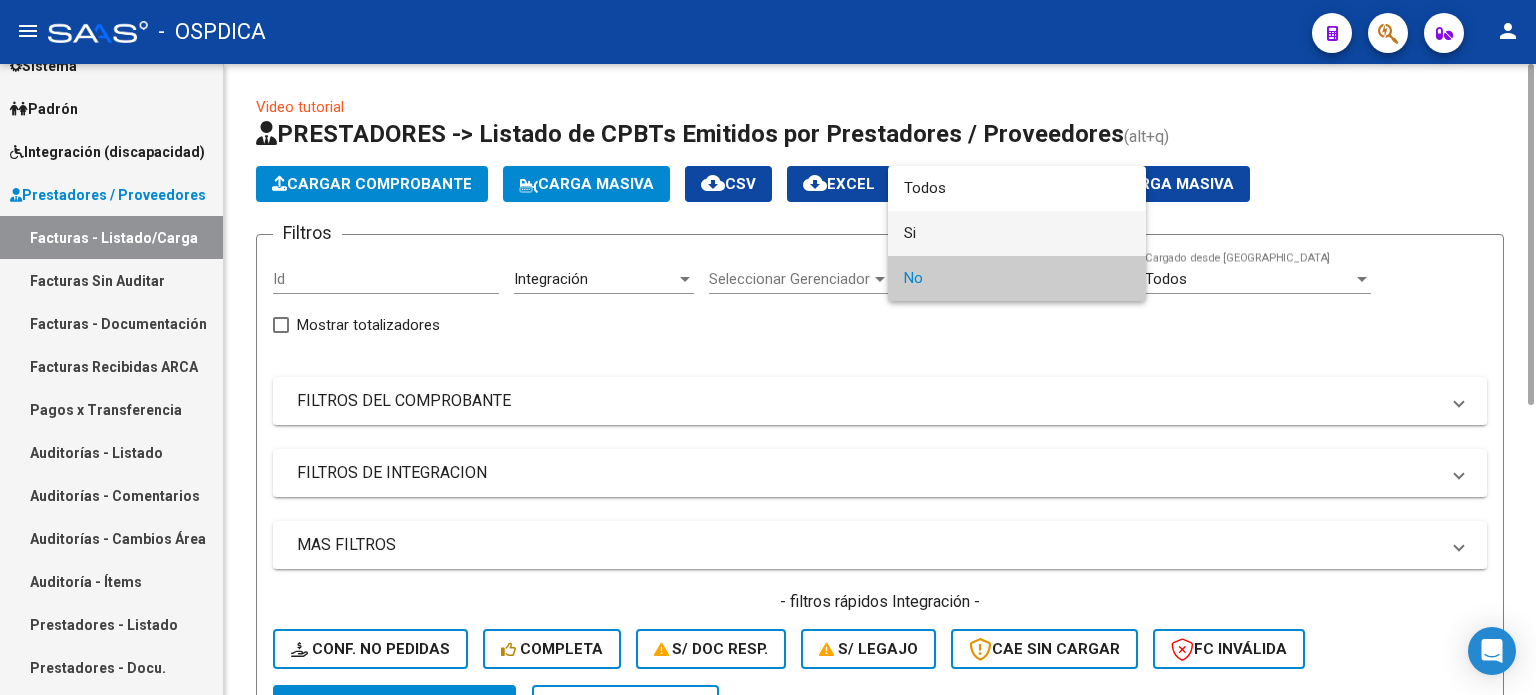 drag, startPoint x: 928, startPoint y: 239, endPoint x: 890, endPoint y: 243, distance: 38.209946 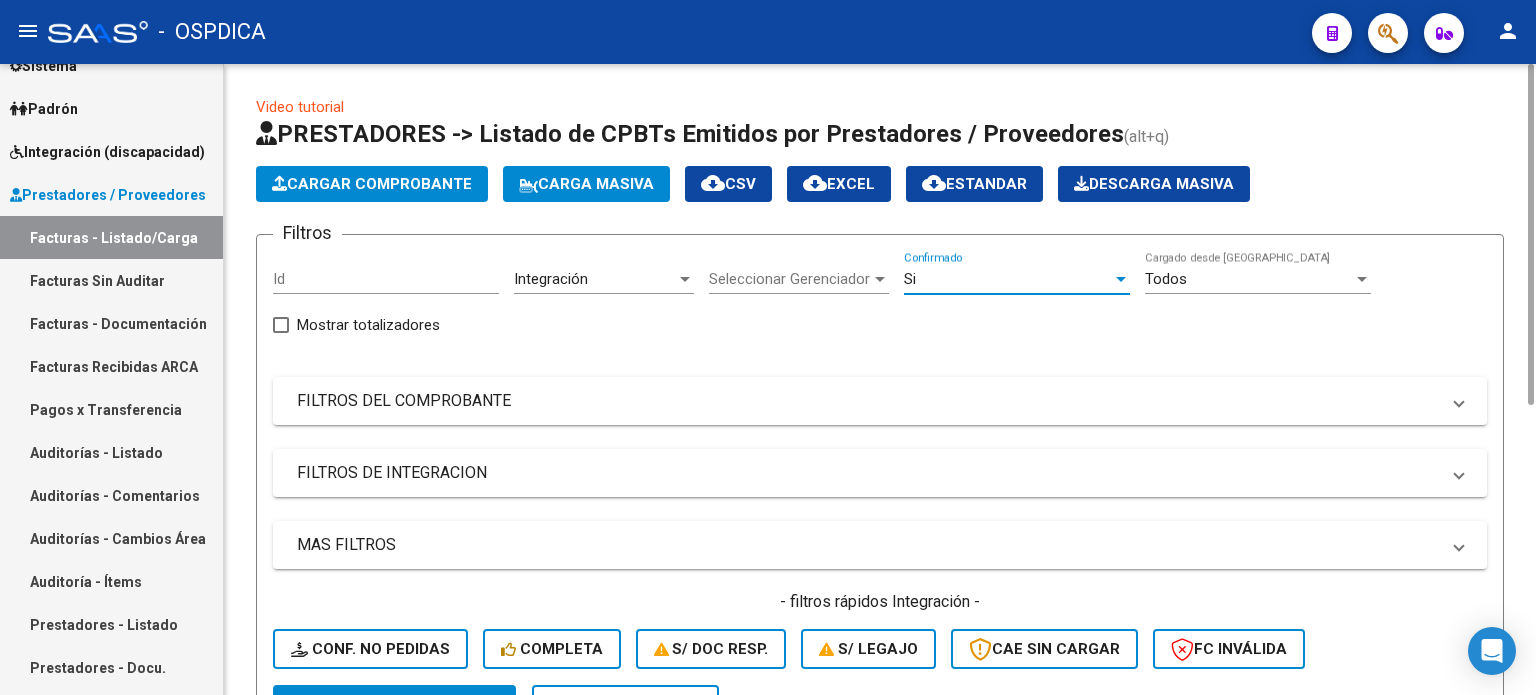 click on "Si" at bounding box center (1008, 279) 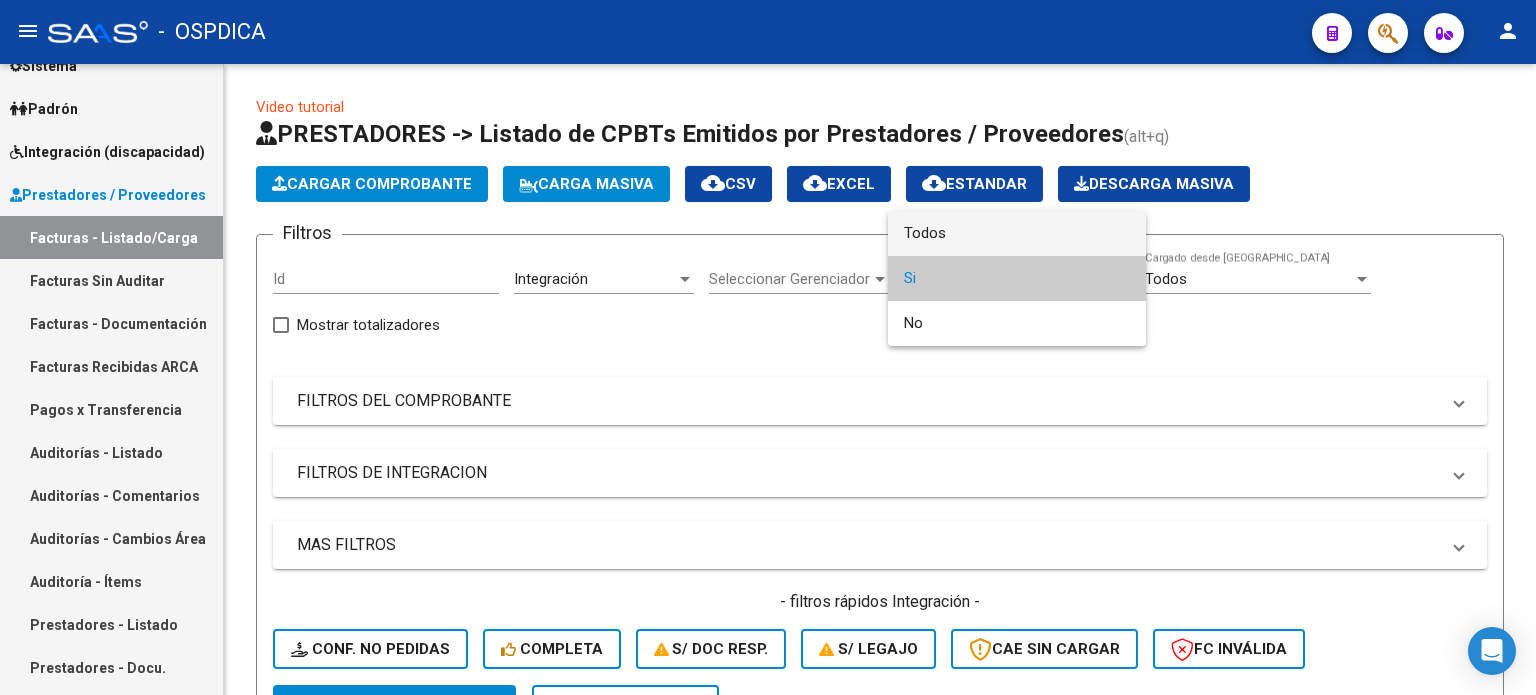 click on "Todos" at bounding box center [1017, 233] 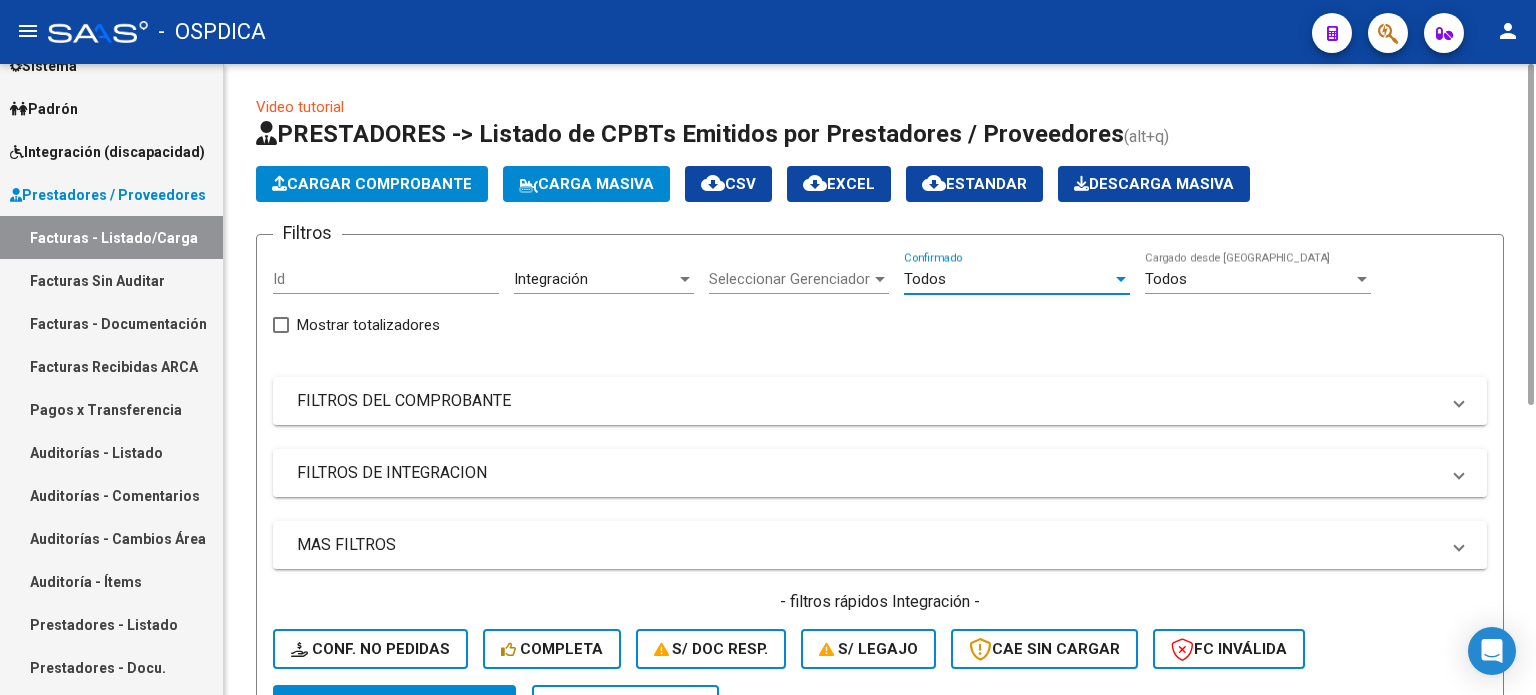 click on "FILTROS DE INTEGRACION" at bounding box center (868, 473) 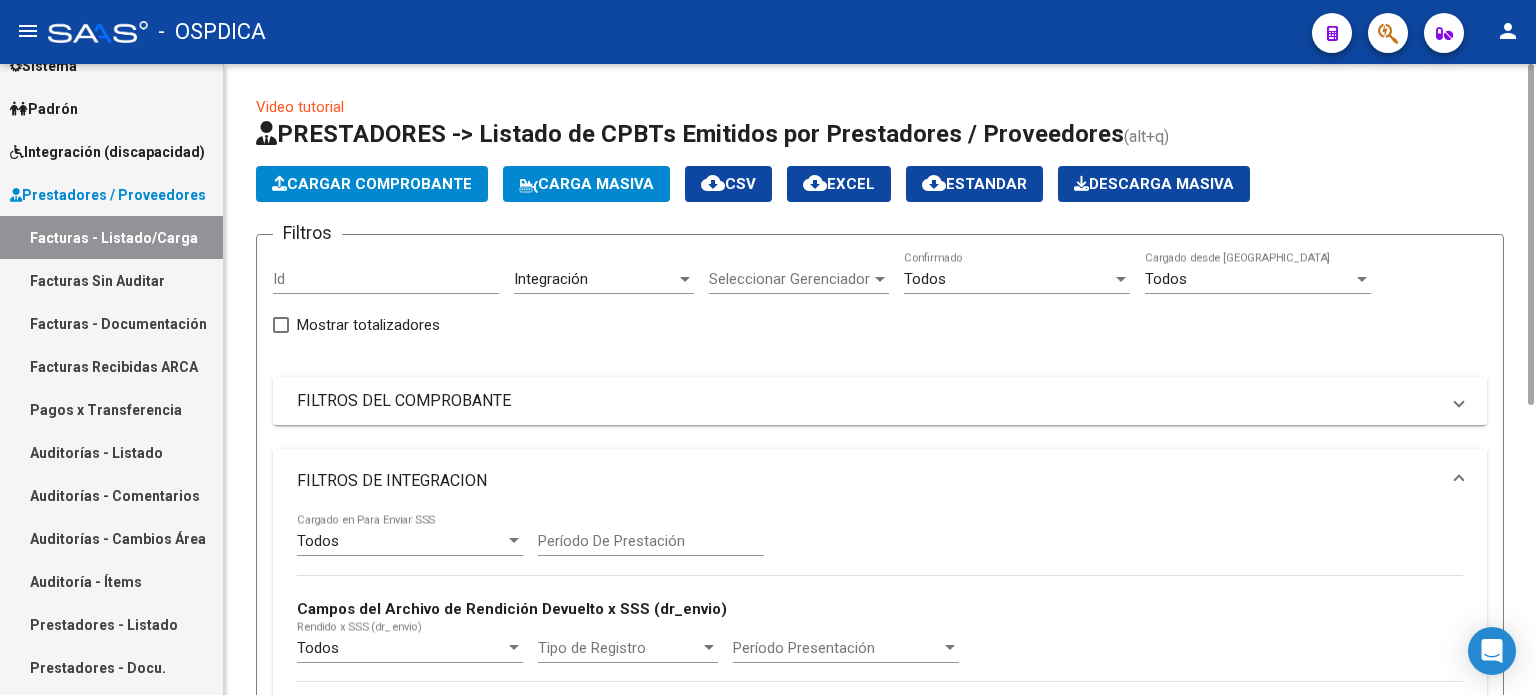 click on "Período De Prestación" 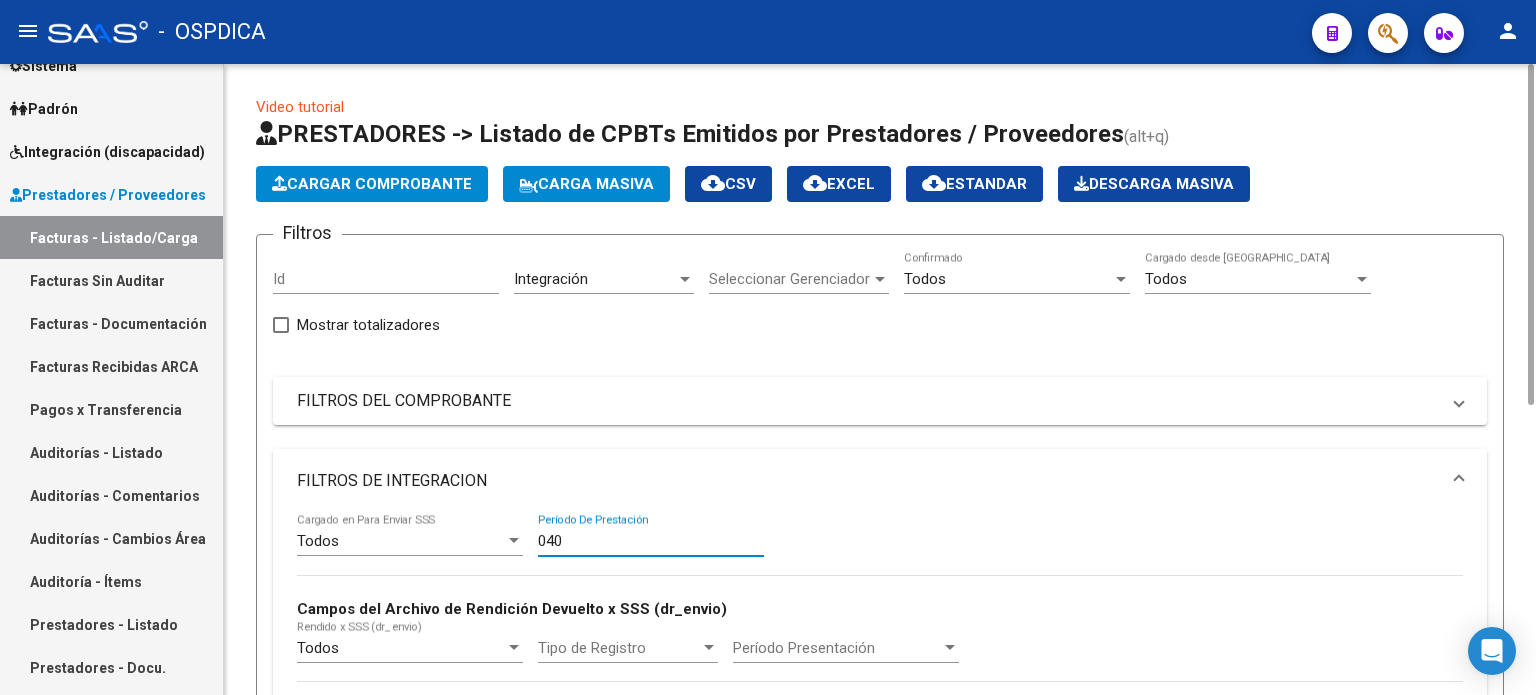 type on "04" 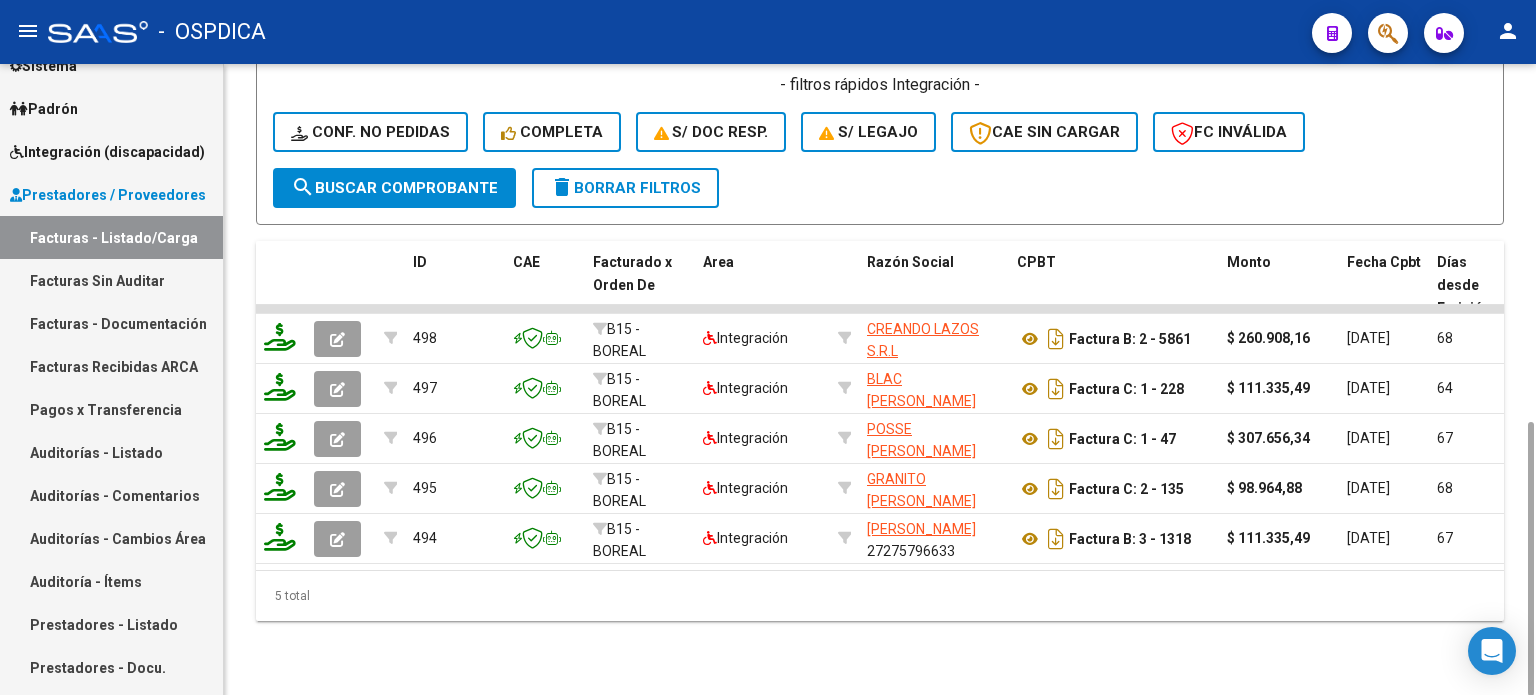 scroll, scrollTop: 424, scrollLeft: 0, axis: vertical 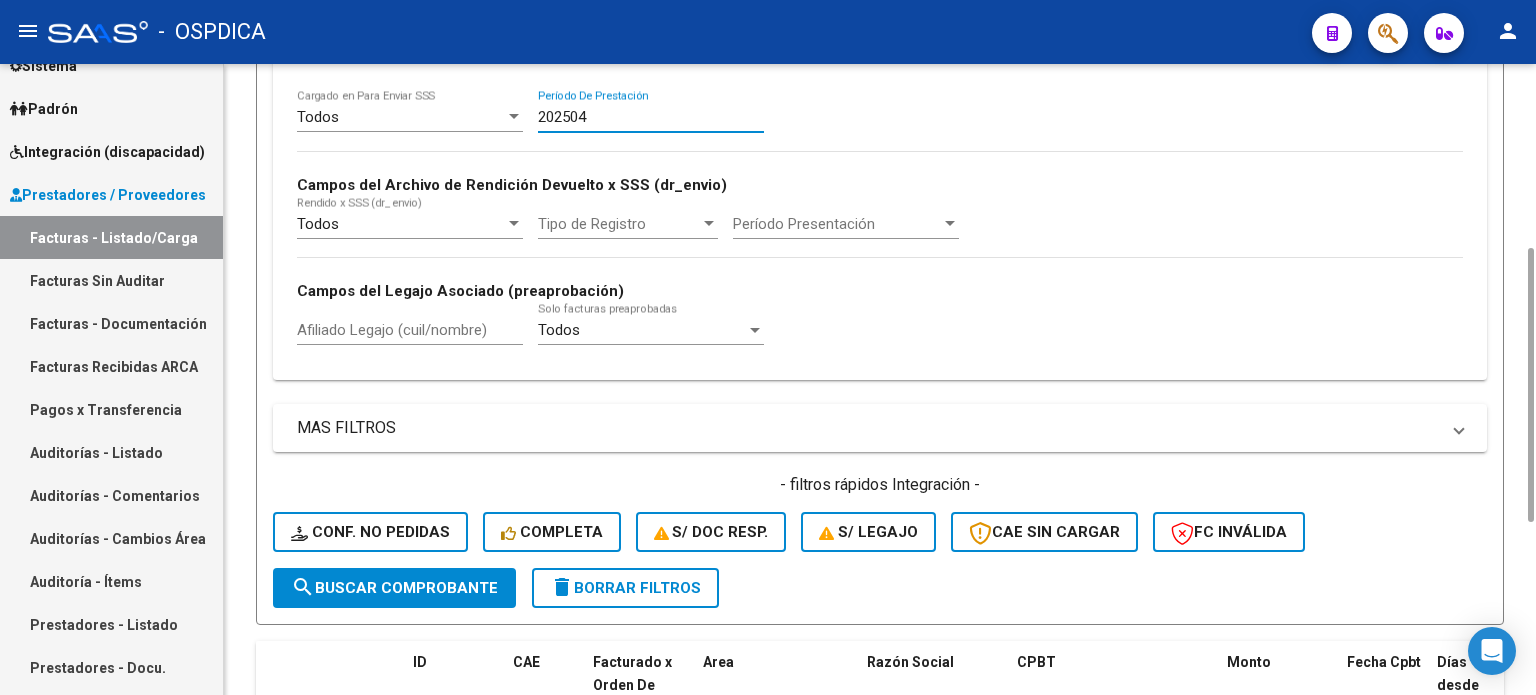type on "202504" 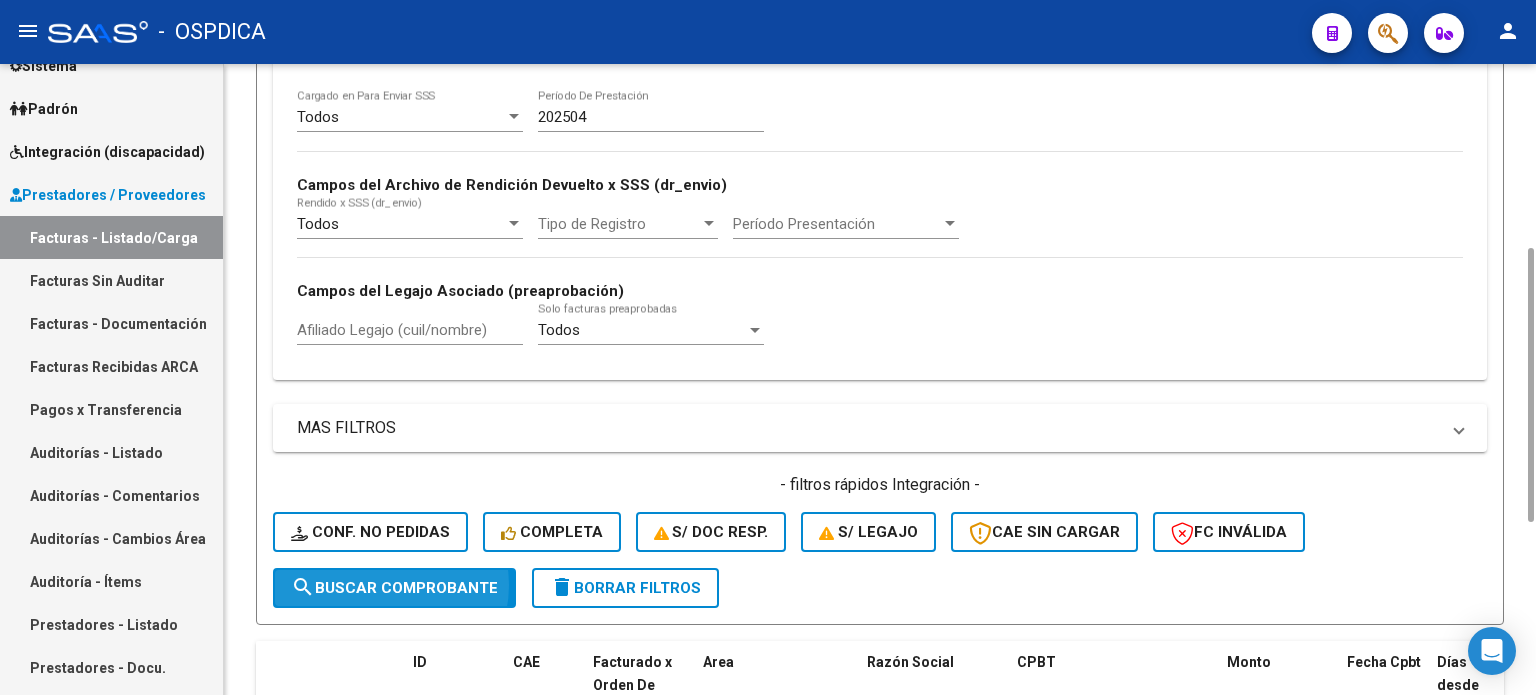 click on "search  Buscar Comprobante" 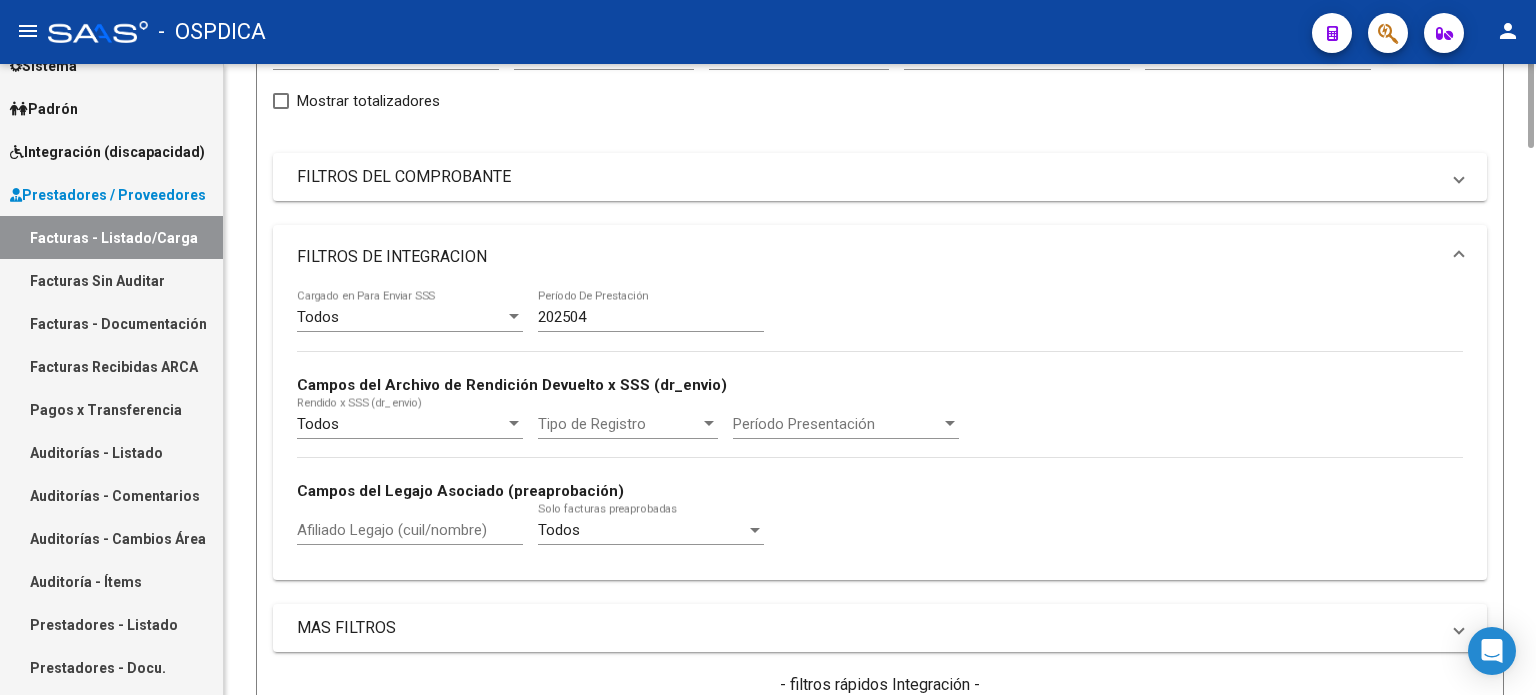 scroll, scrollTop: 24, scrollLeft: 0, axis: vertical 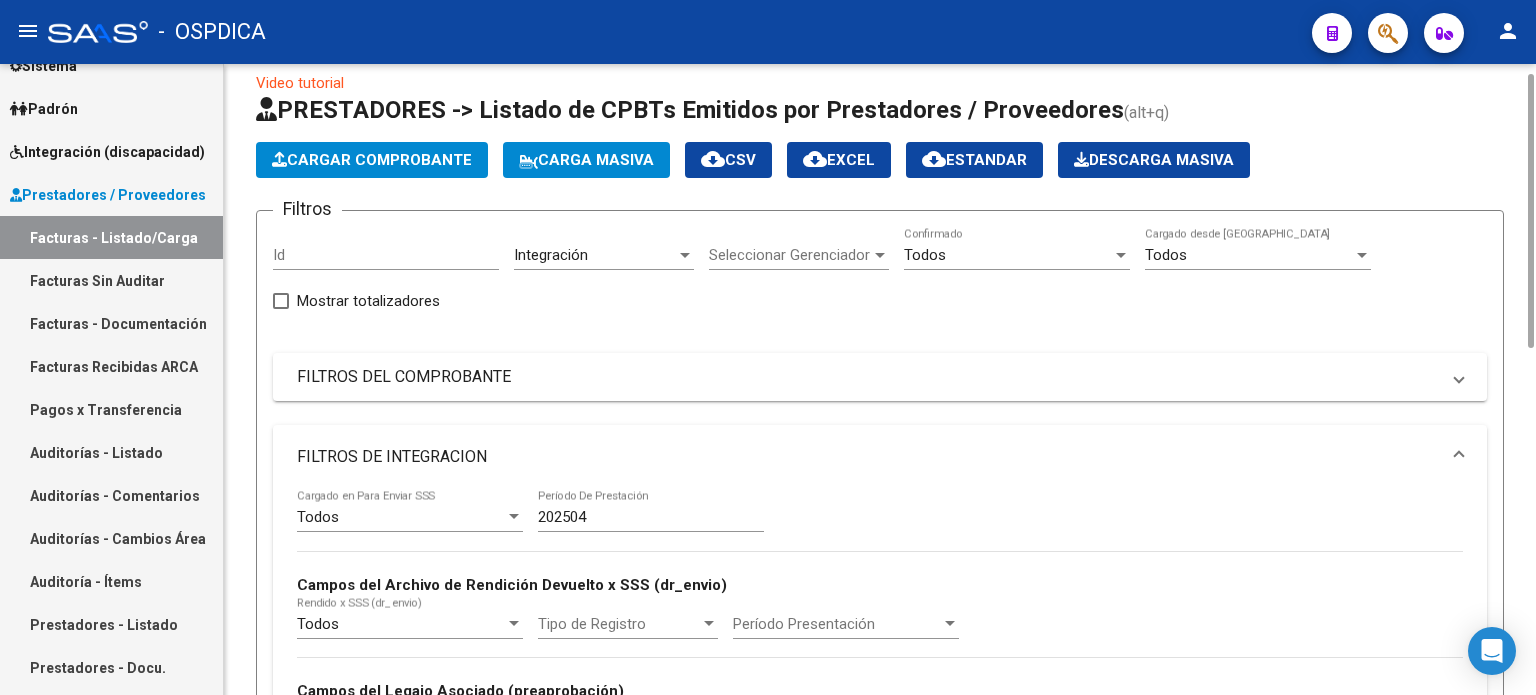 click on "Todos" at bounding box center [1008, 255] 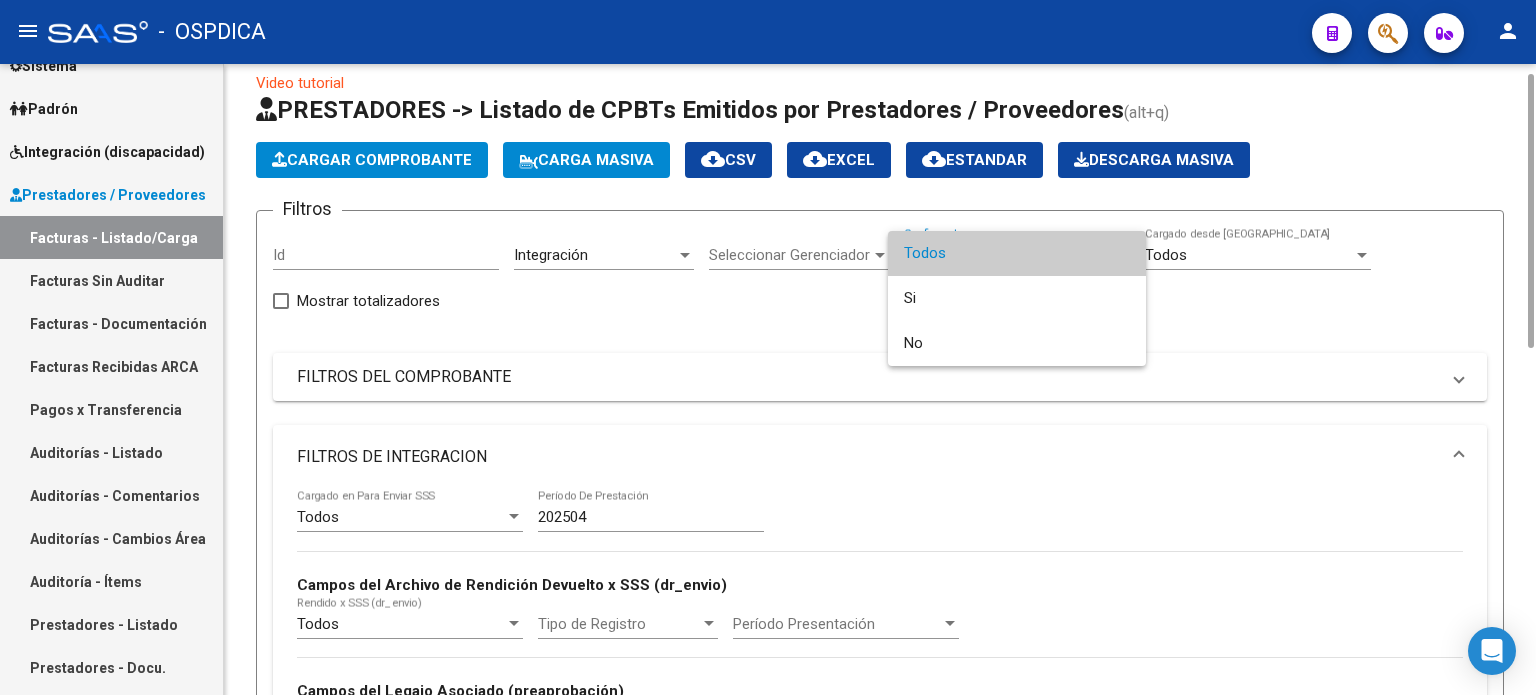 click on "Todos" at bounding box center [1017, 253] 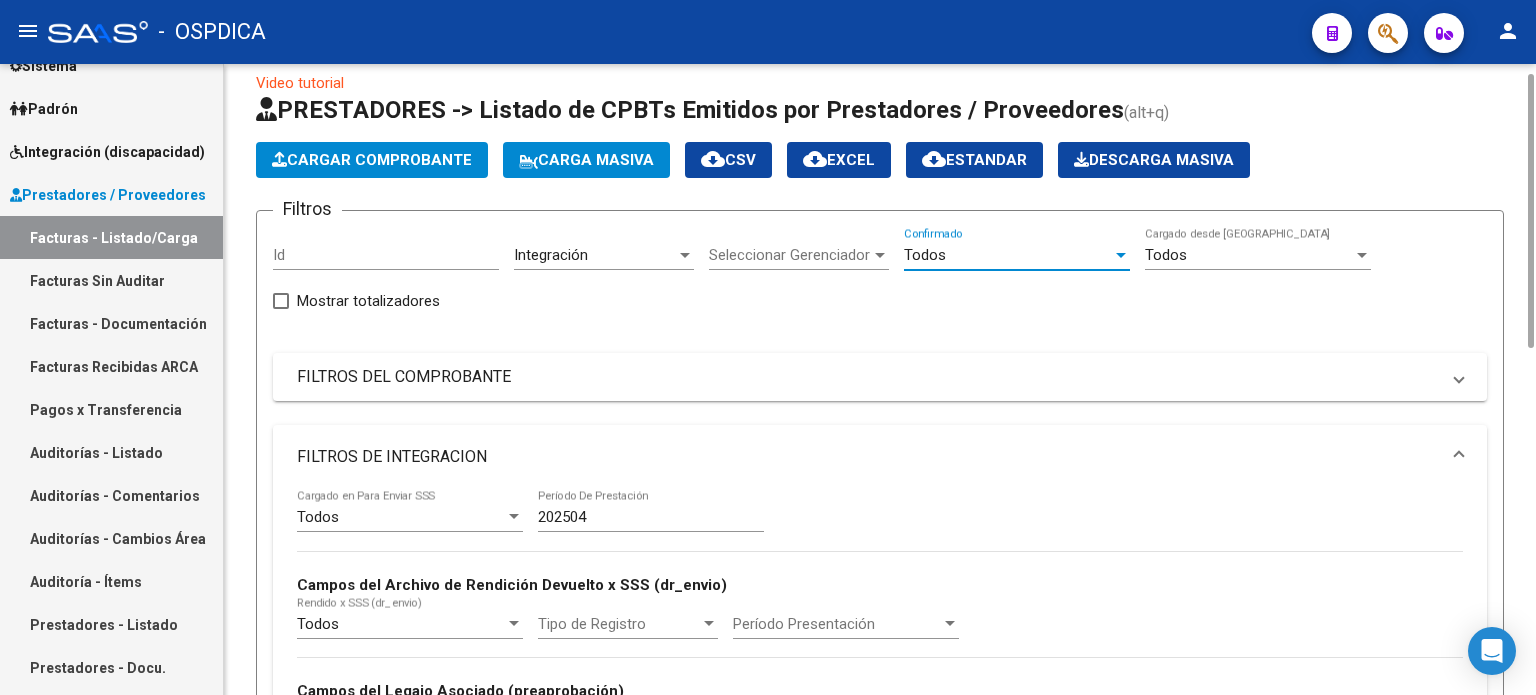 click on "Todos" at bounding box center (925, 255) 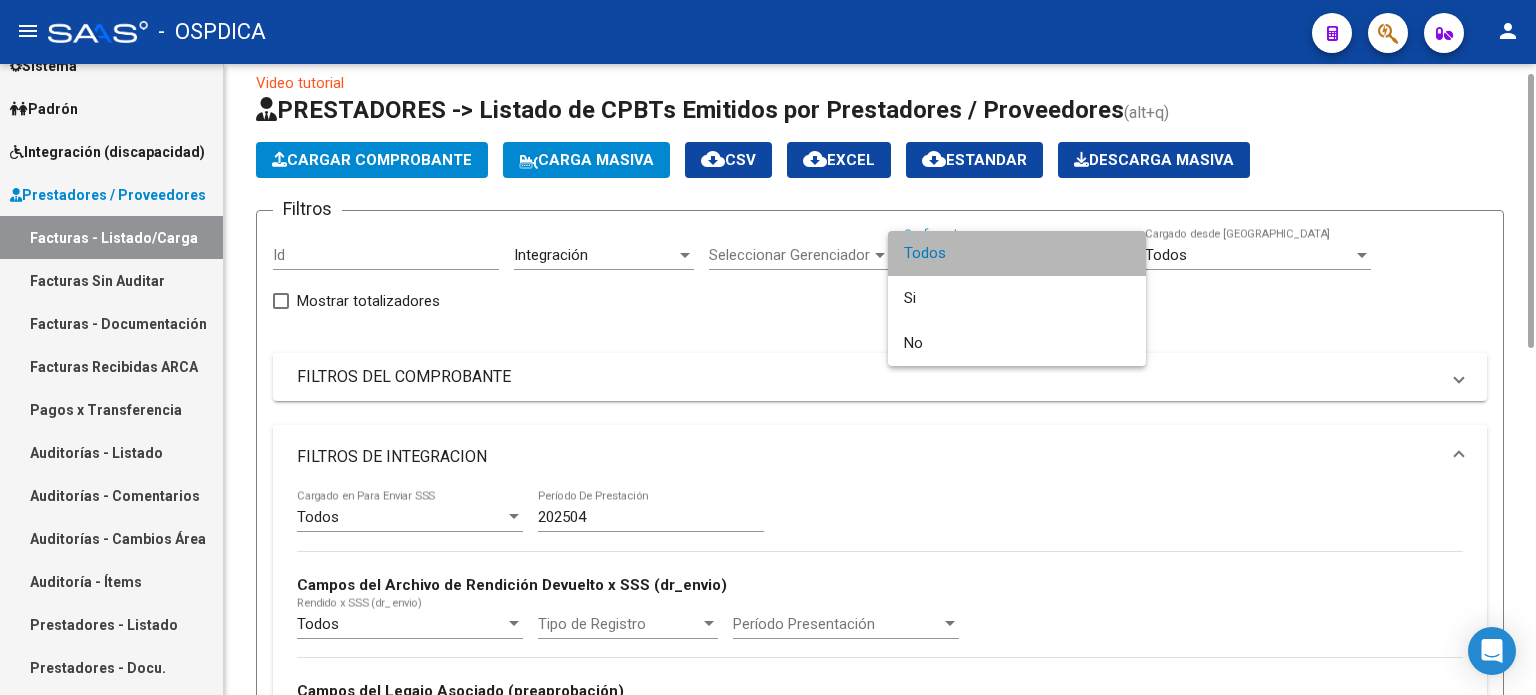 click on "Todos" at bounding box center (1017, 253) 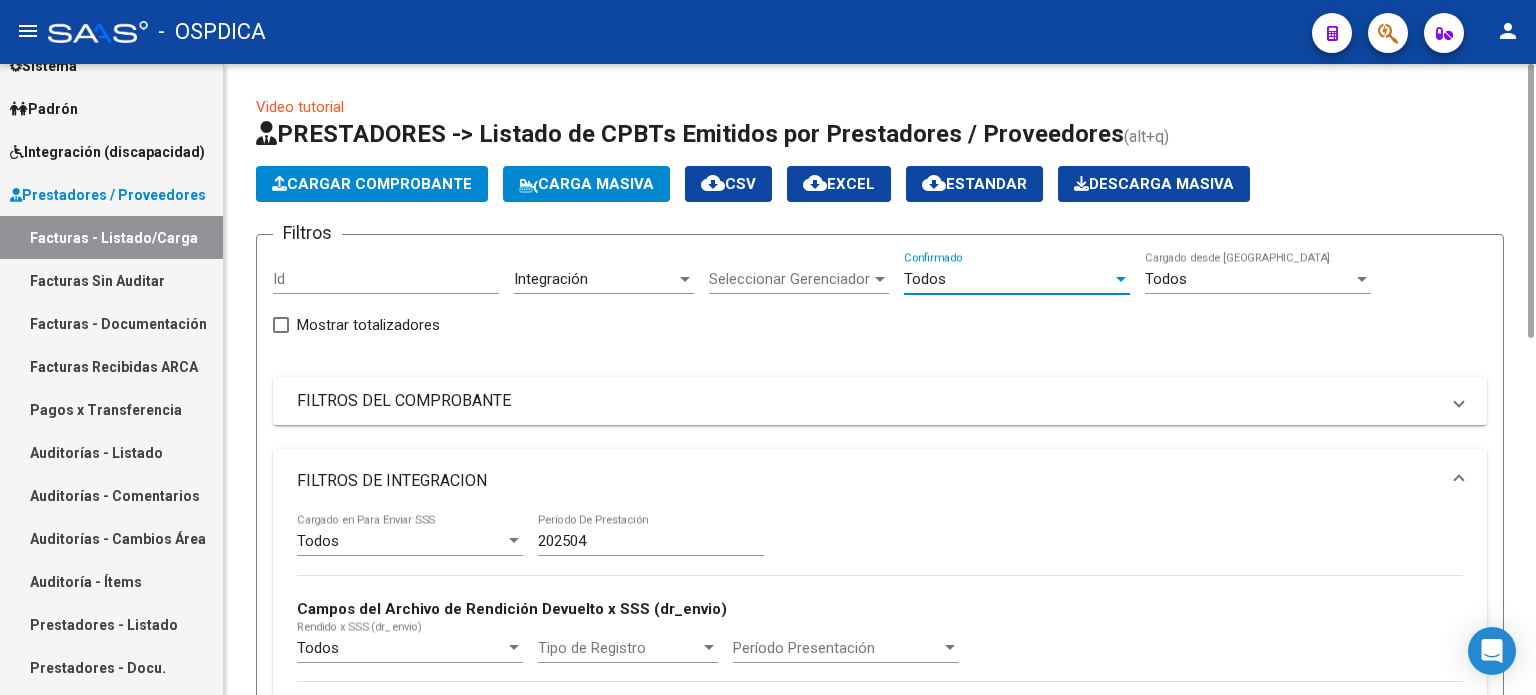 scroll, scrollTop: 200, scrollLeft: 0, axis: vertical 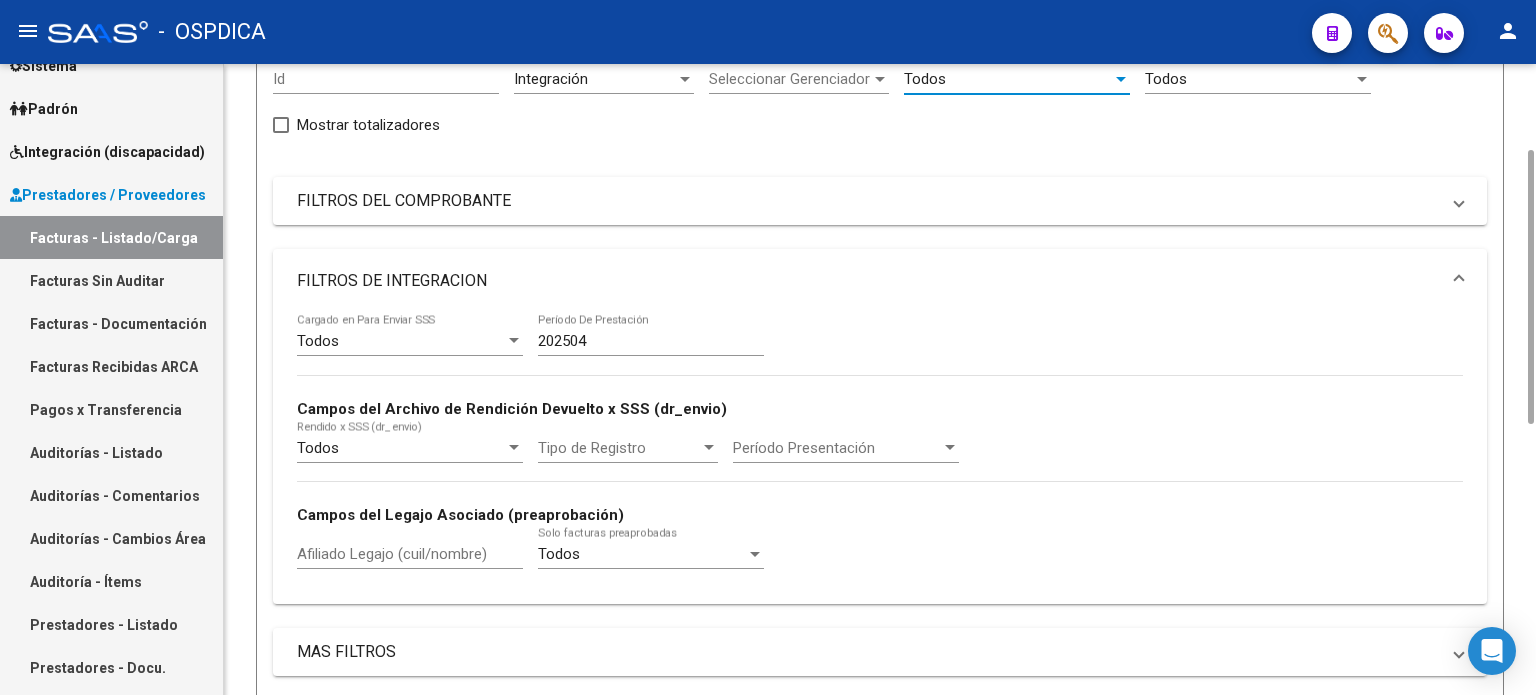click at bounding box center (281, 125) 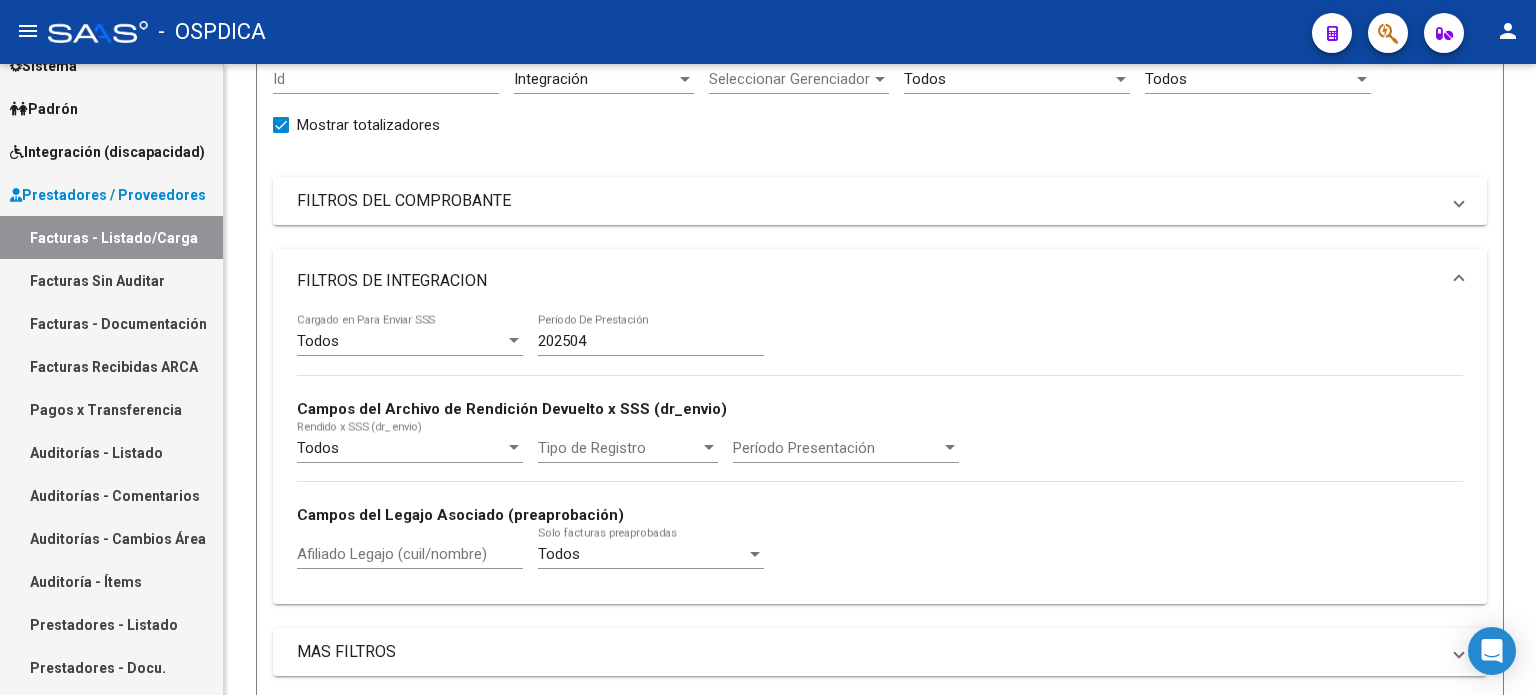 scroll, scrollTop: 600, scrollLeft: 0, axis: vertical 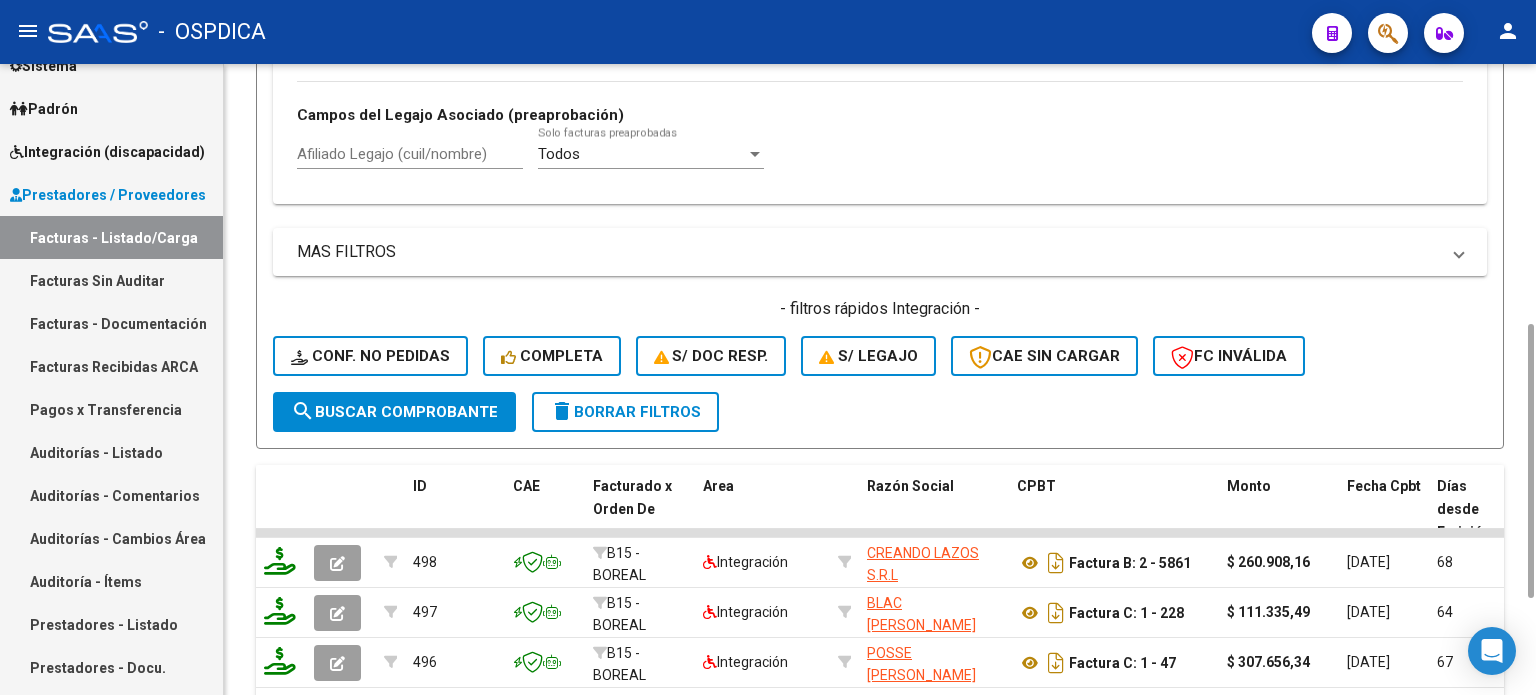 click on "search  Buscar Comprobante" 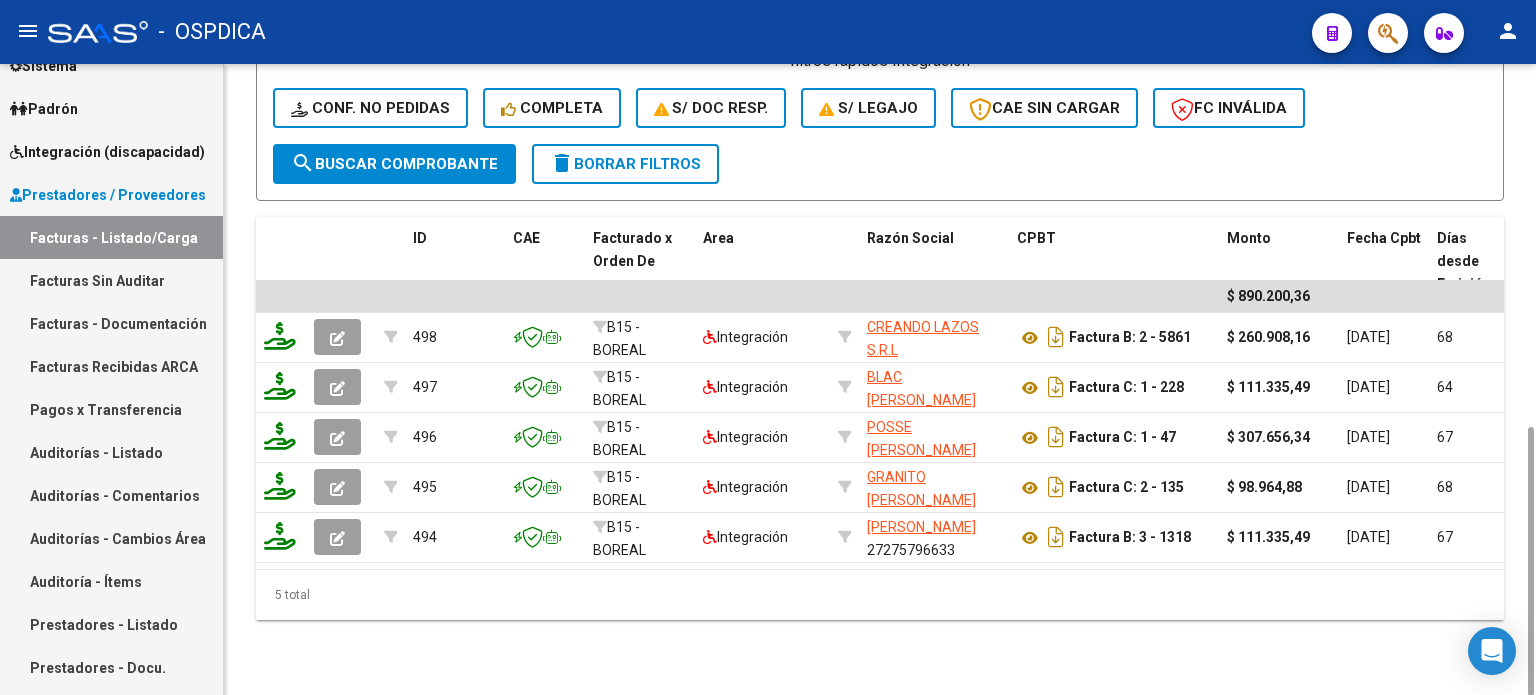 scroll, scrollTop: 848, scrollLeft: 0, axis: vertical 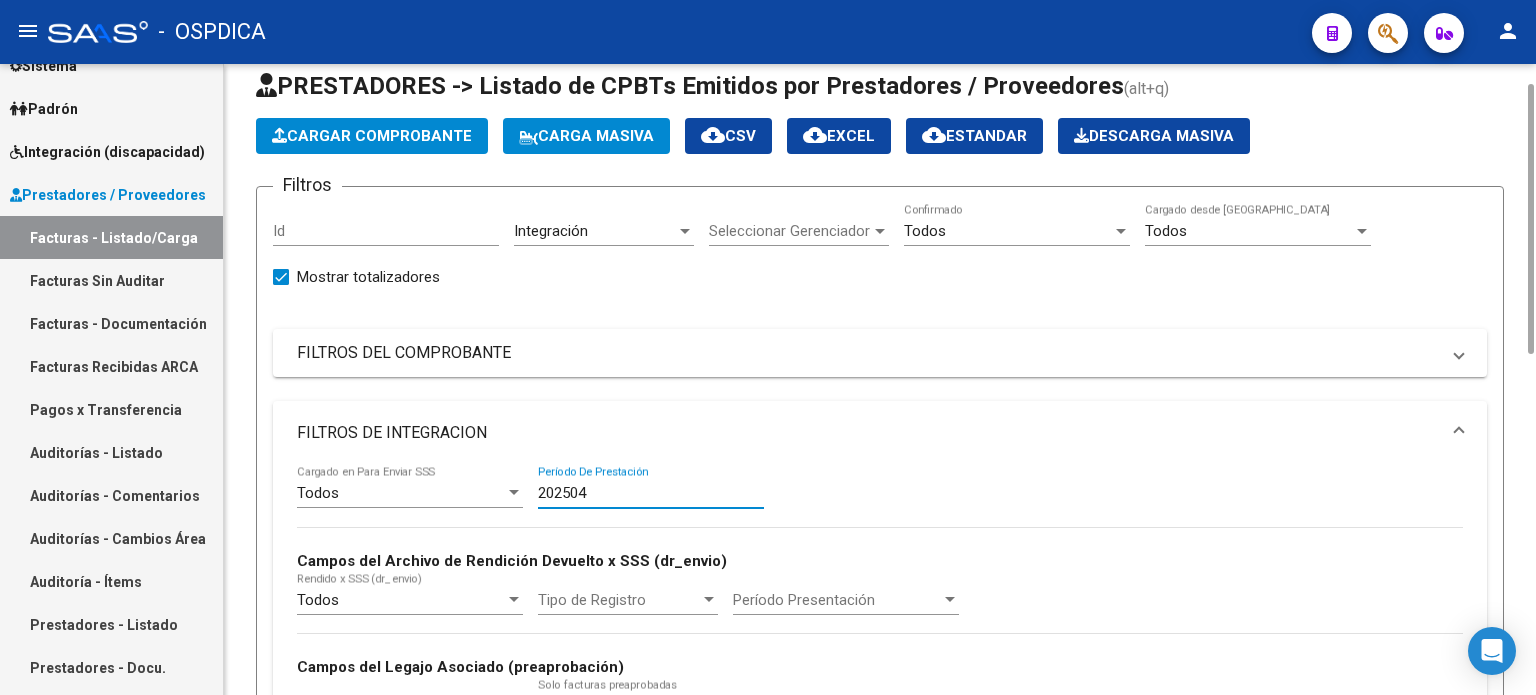drag, startPoint x: 631, startPoint y: 492, endPoint x: 480, endPoint y: 491, distance: 151.00331 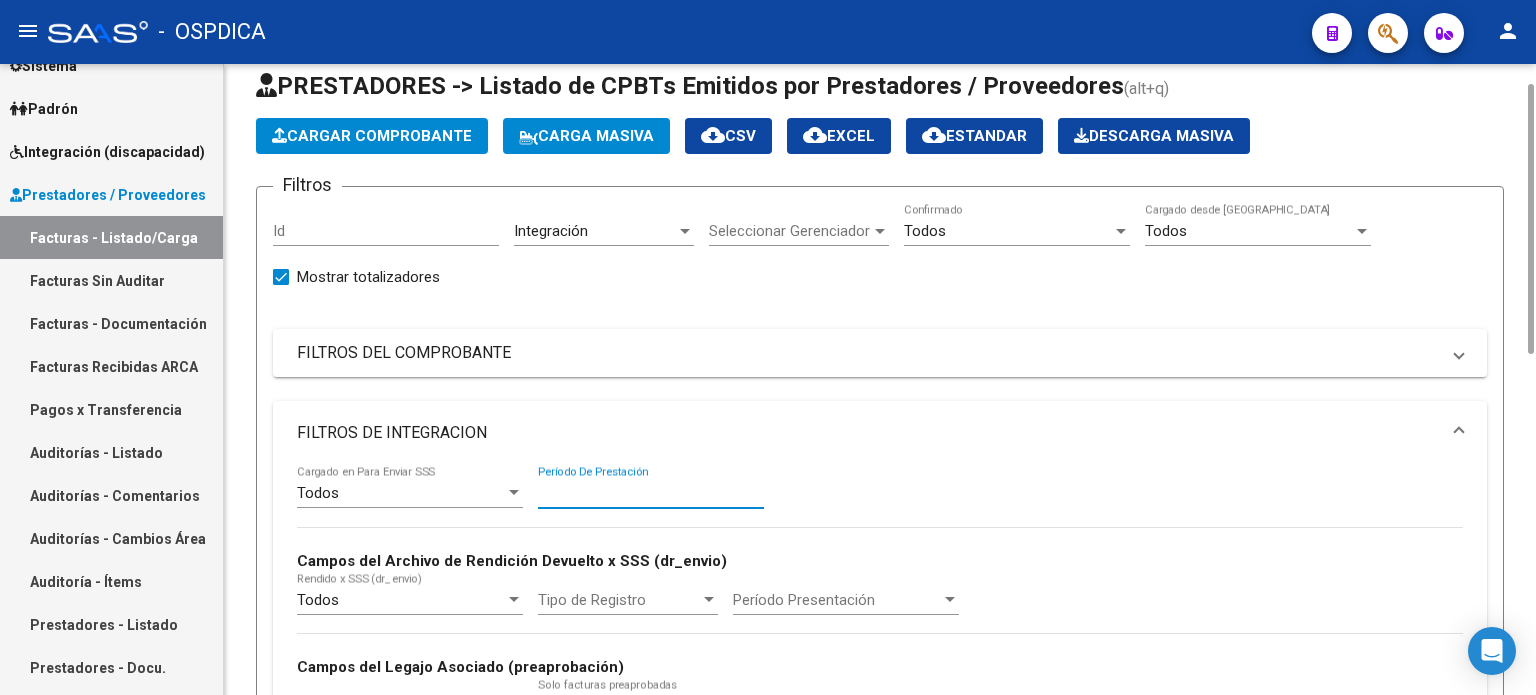 type 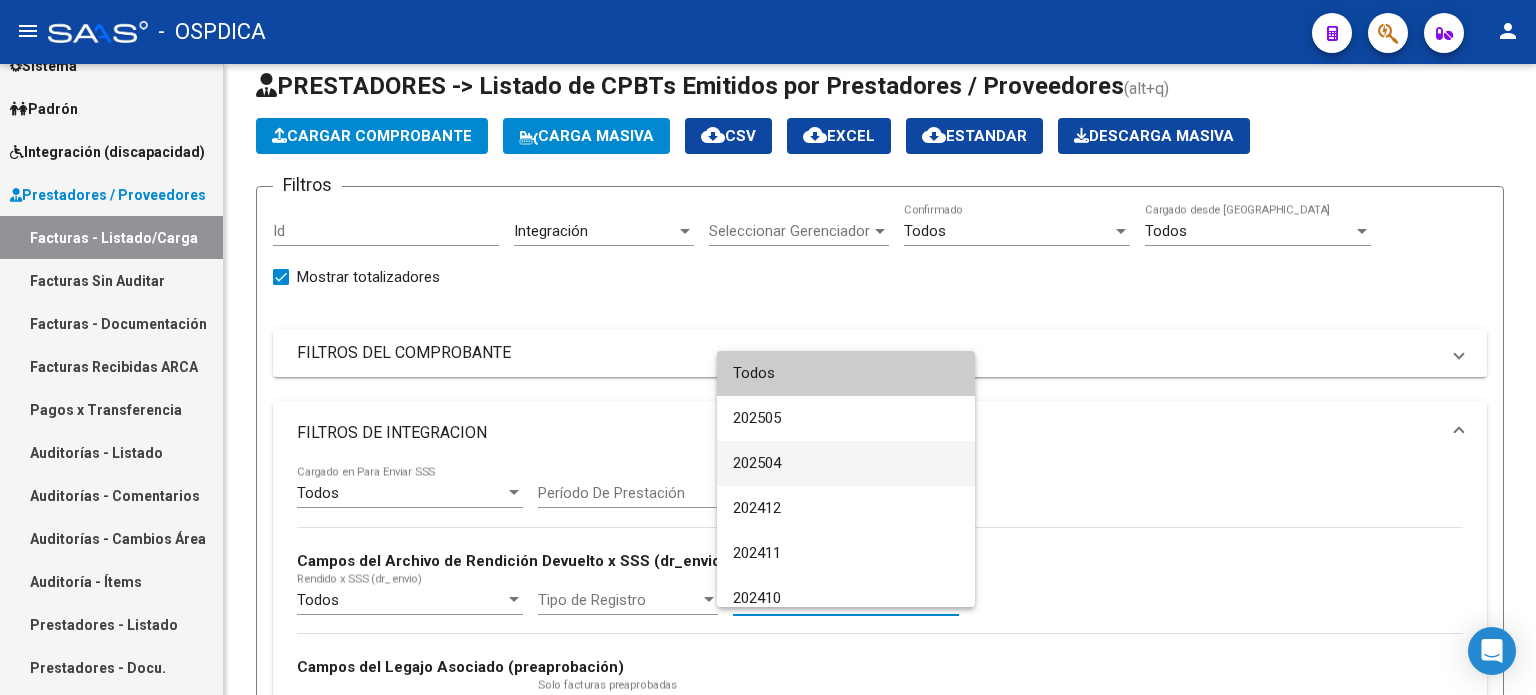 click on "202504" at bounding box center (846, 463) 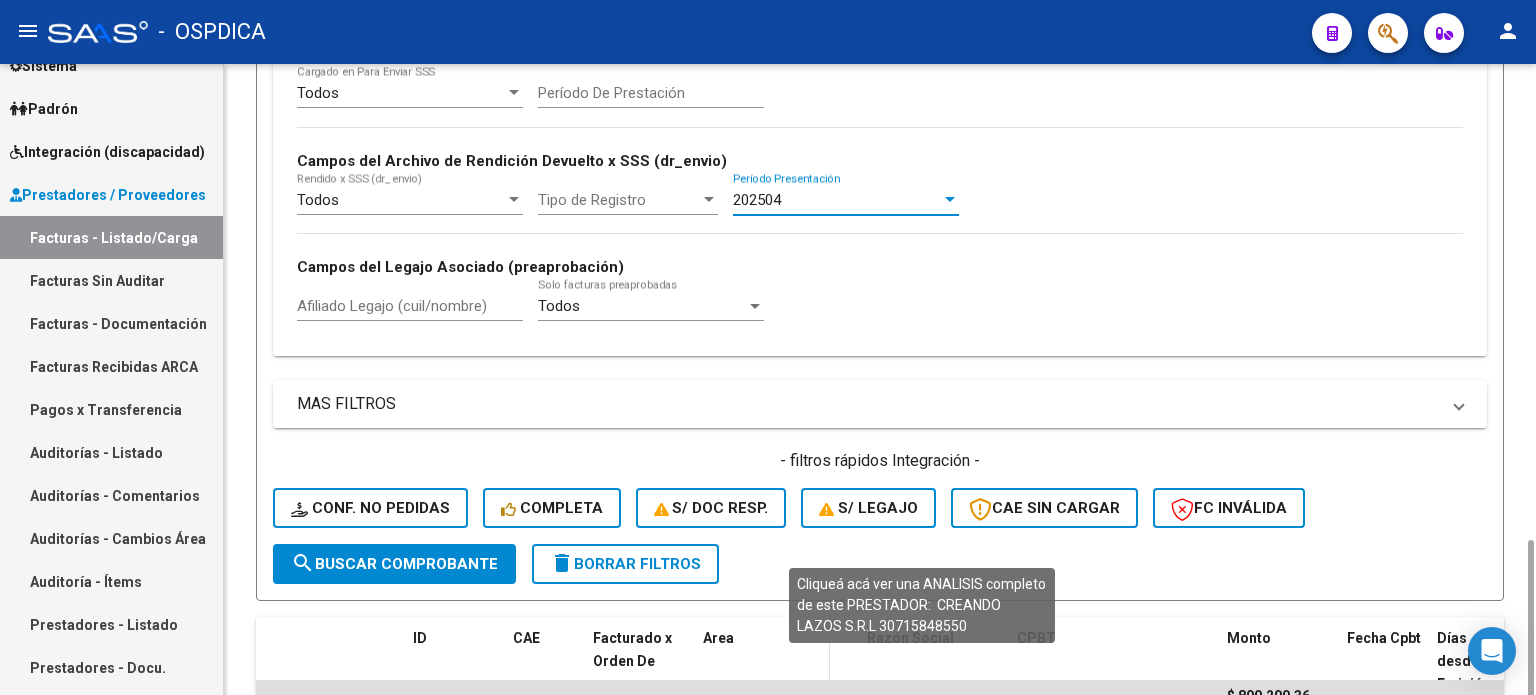 scroll, scrollTop: 648, scrollLeft: 0, axis: vertical 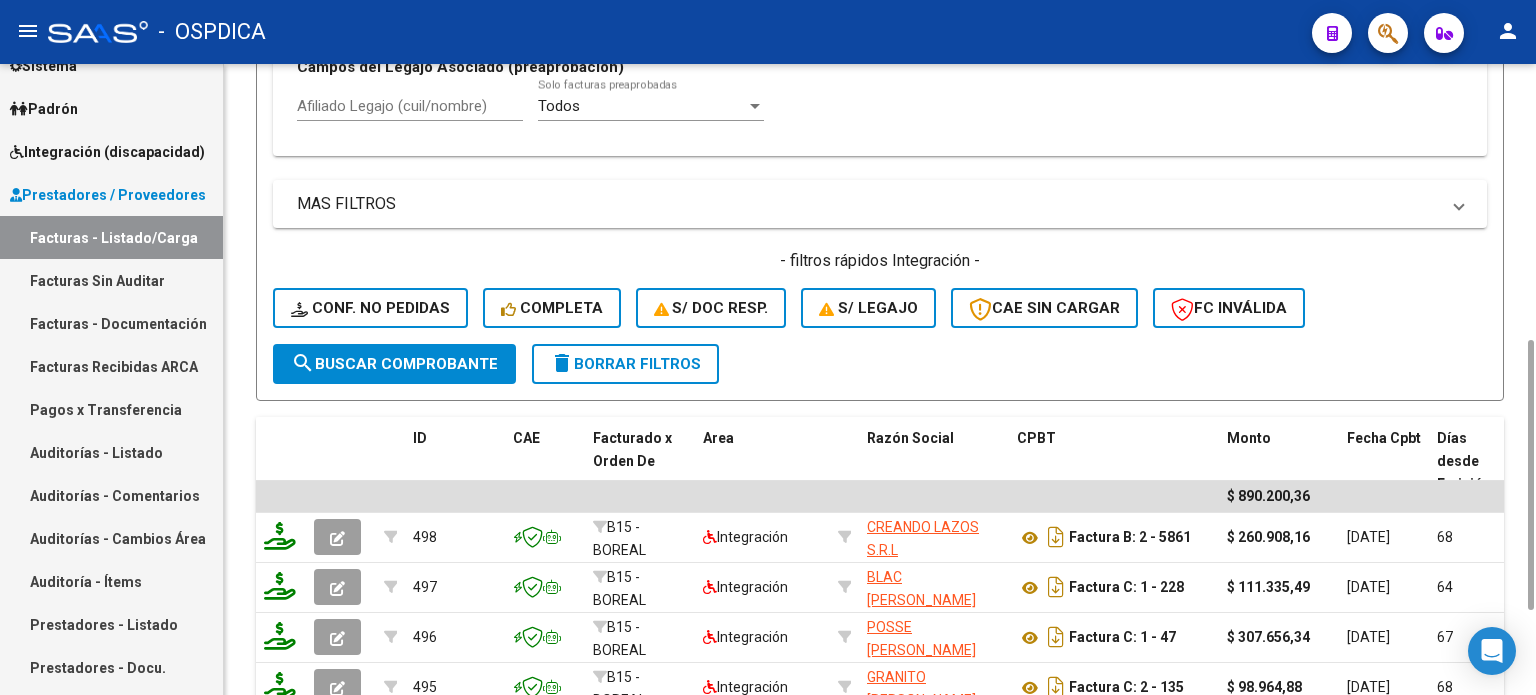 click on "search  Buscar Comprobante" 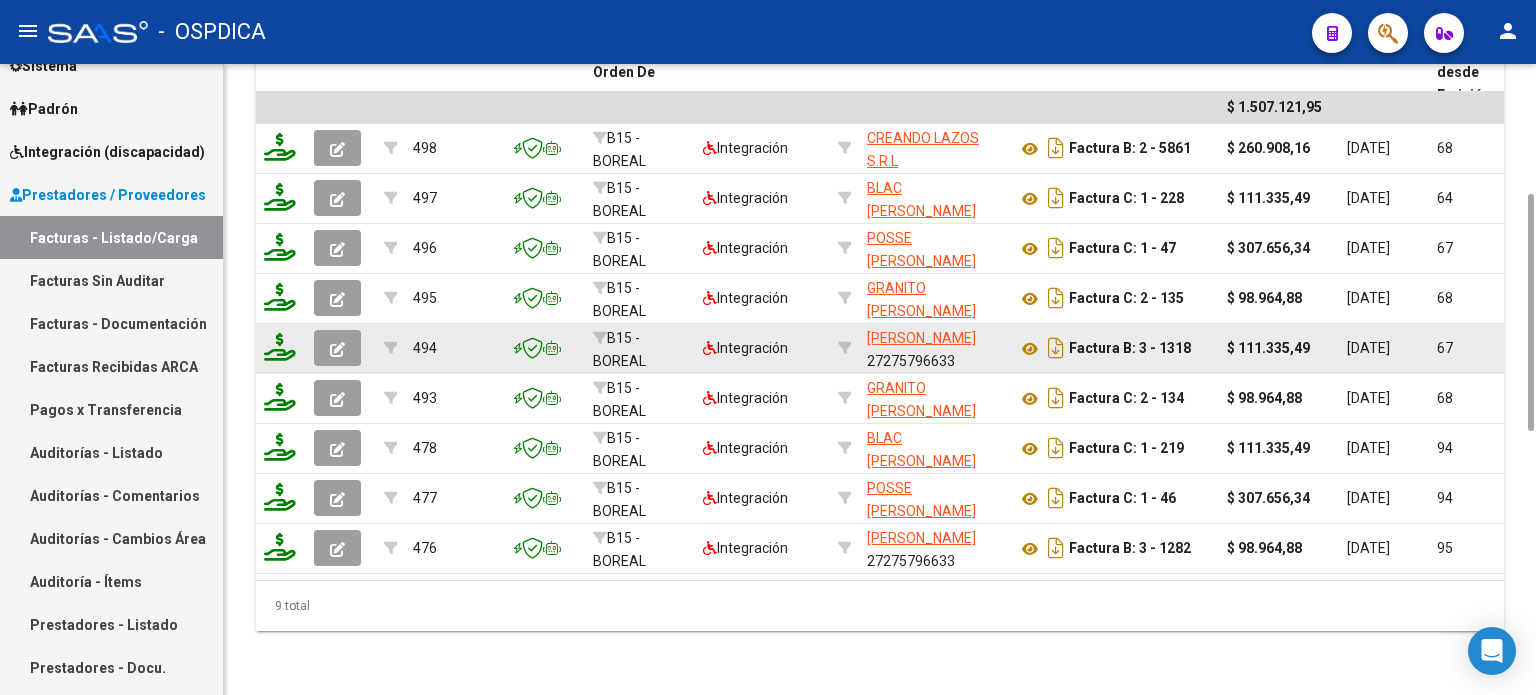 scroll, scrollTop: 848, scrollLeft: 0, axis: vertical 